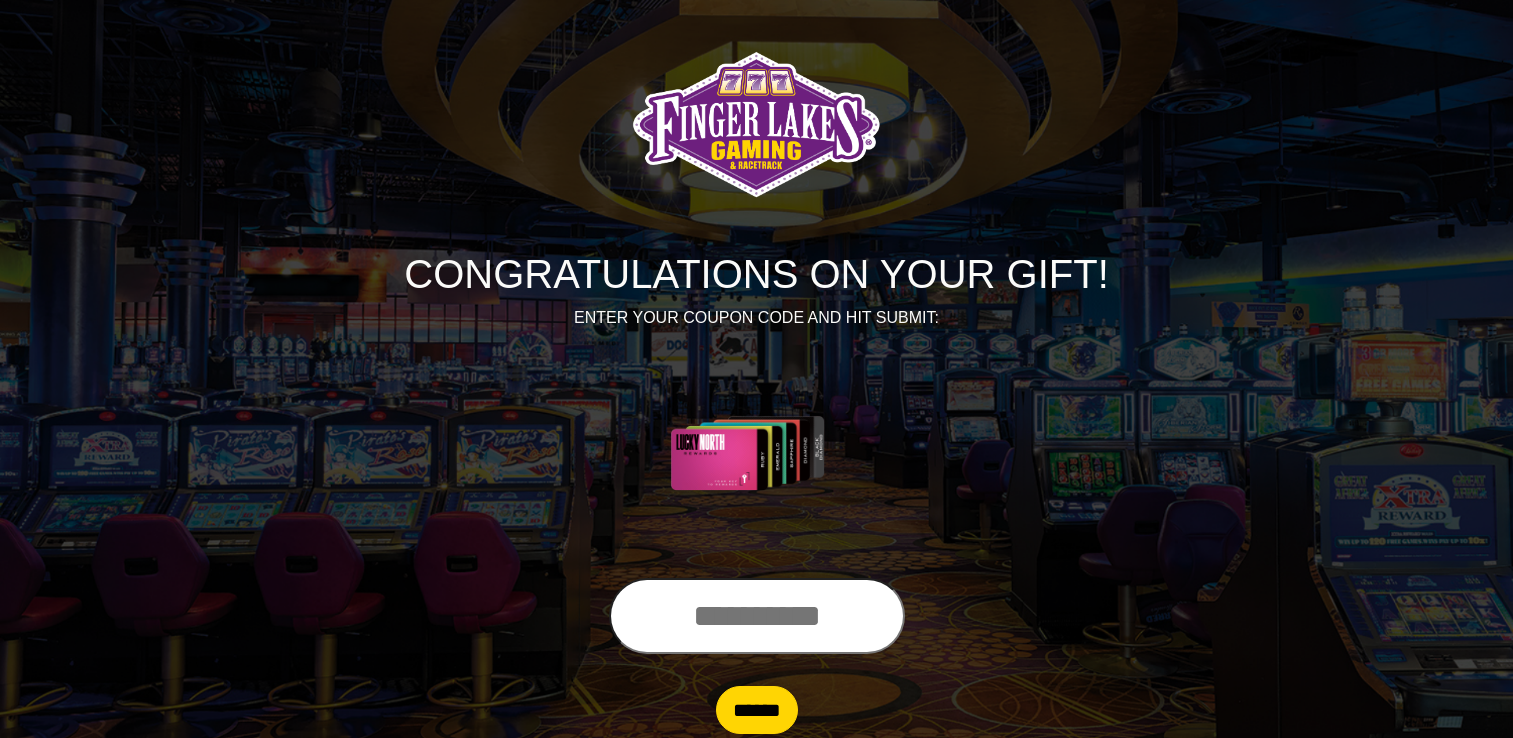 scroll, scrollTop: 0, scrollLeft: 0, axis: both 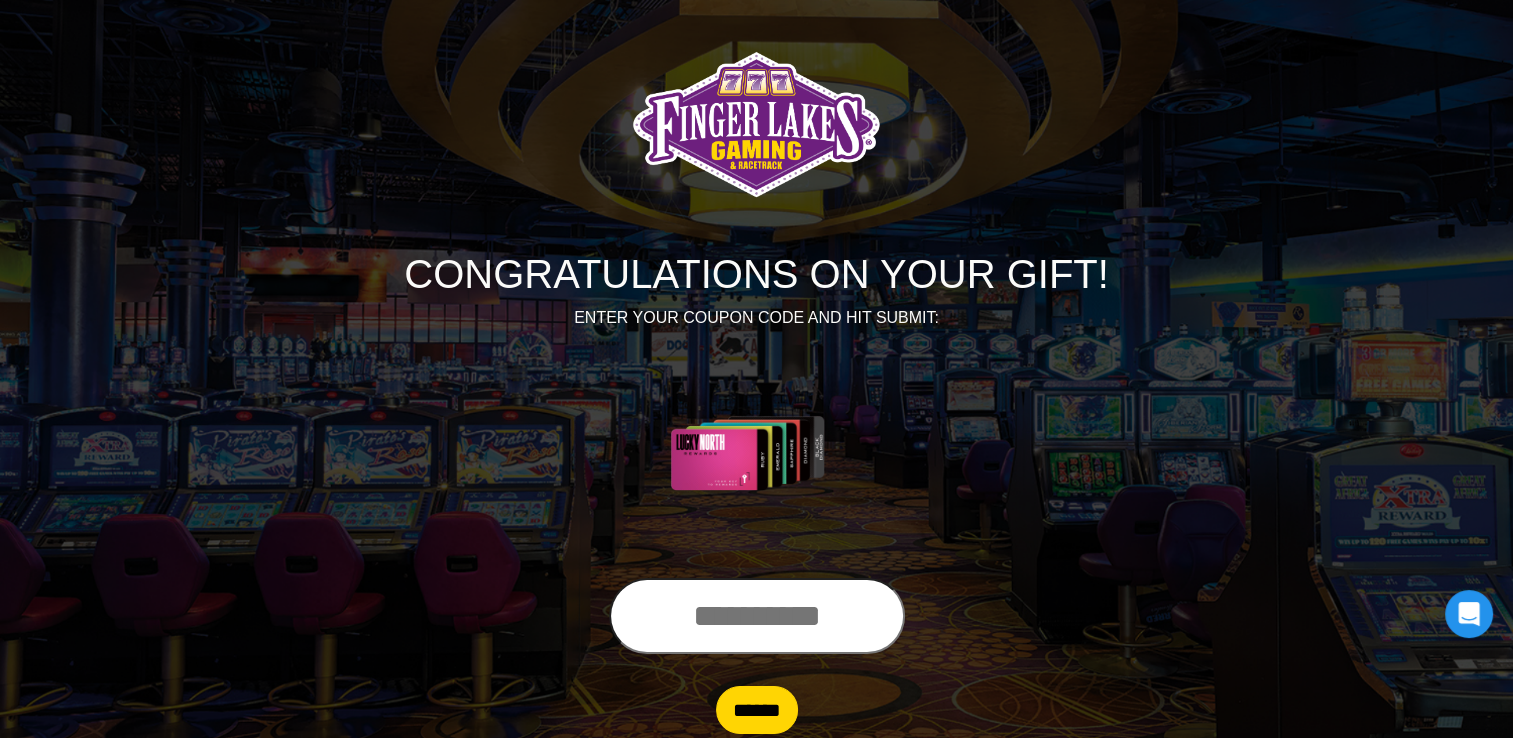 click at bounding box center [757, 616] 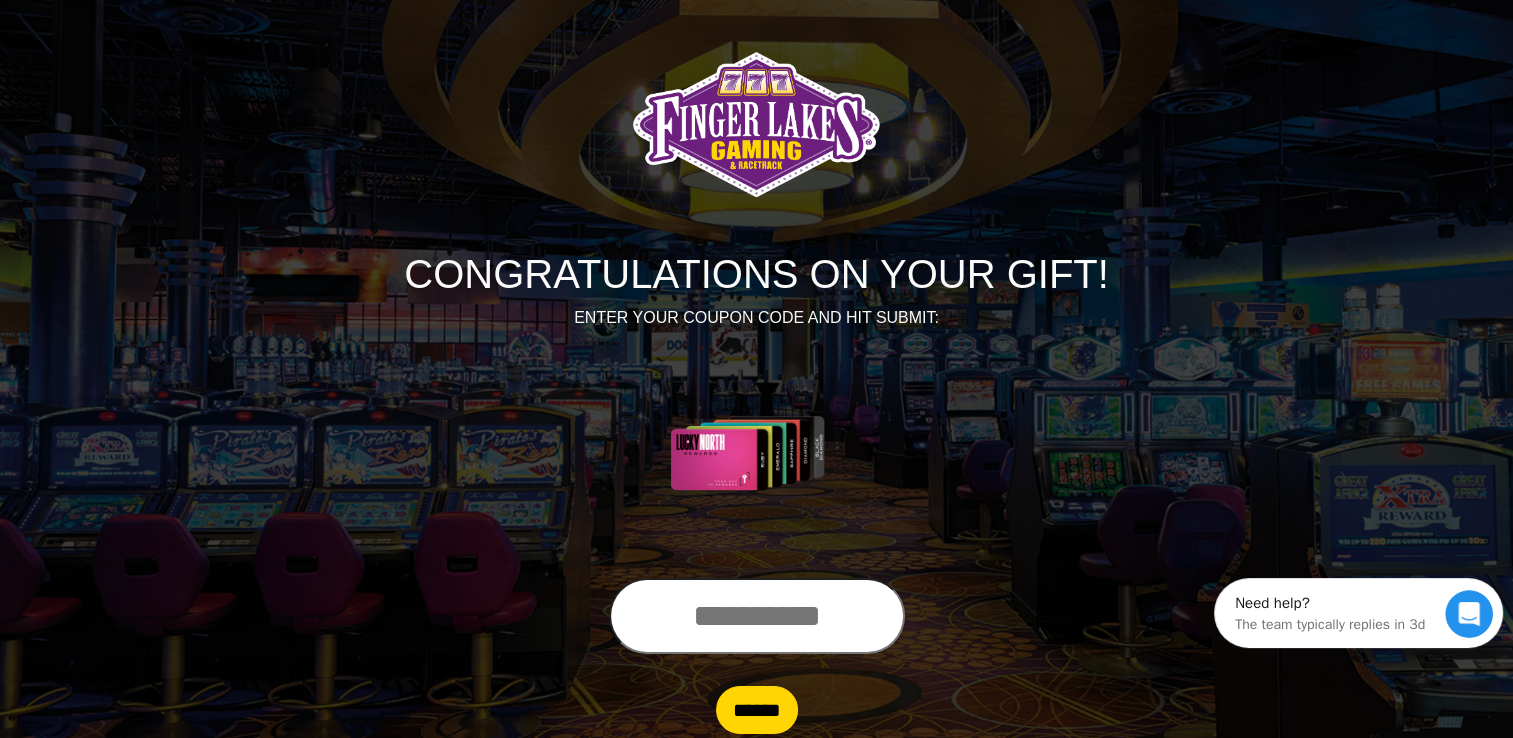 scroll, scrollTop: 0, scrollLeft: 0, axis: both 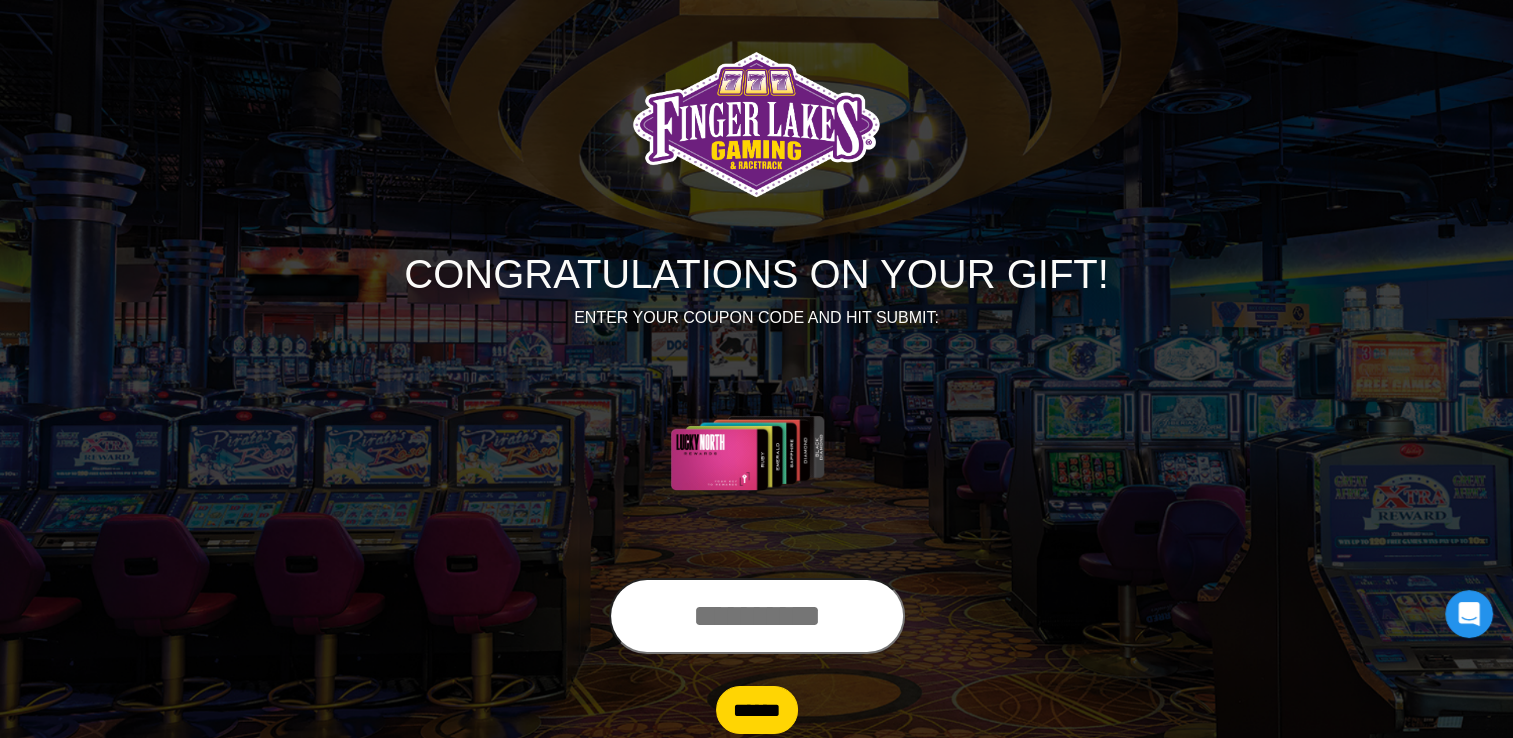 click at bounding box center [757, 616] 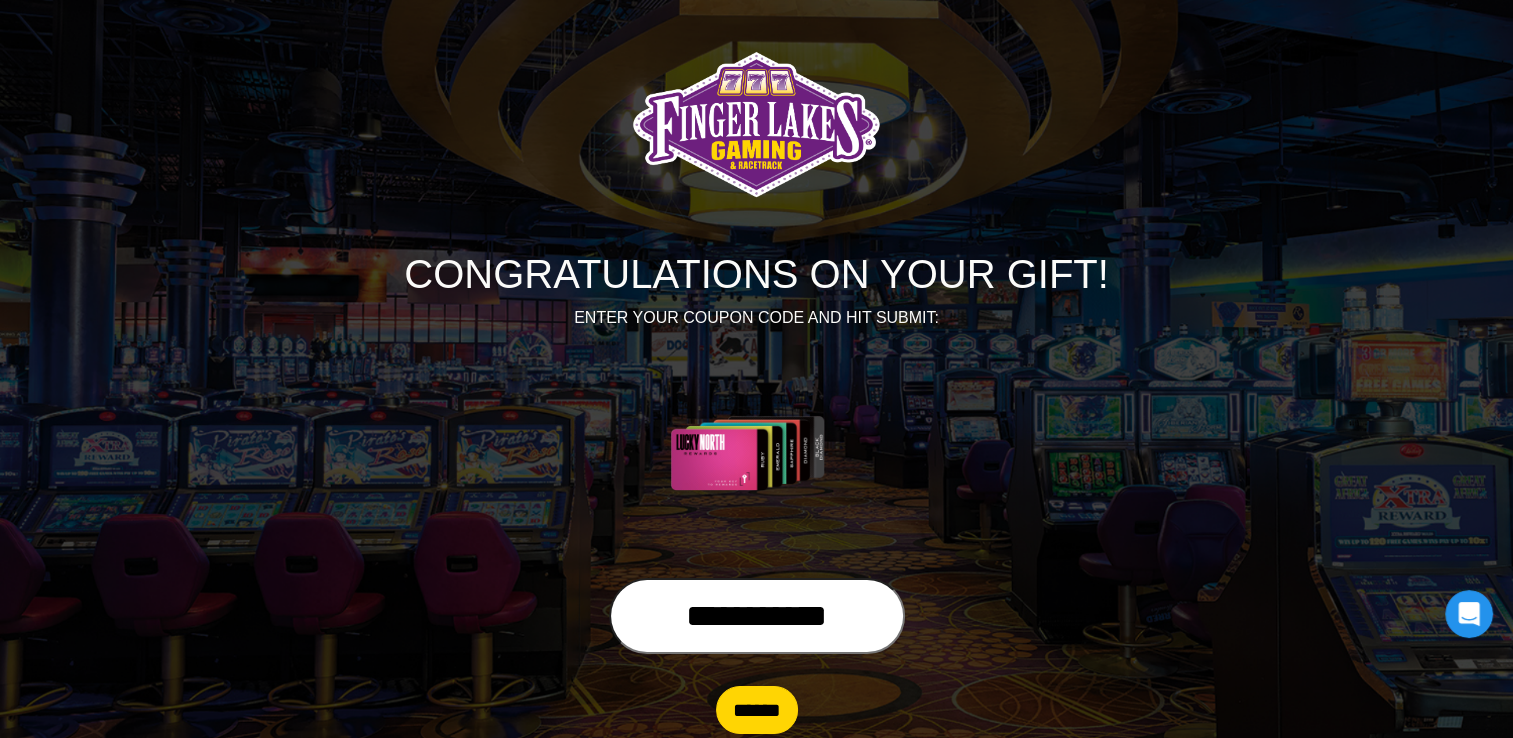 type on "**********" 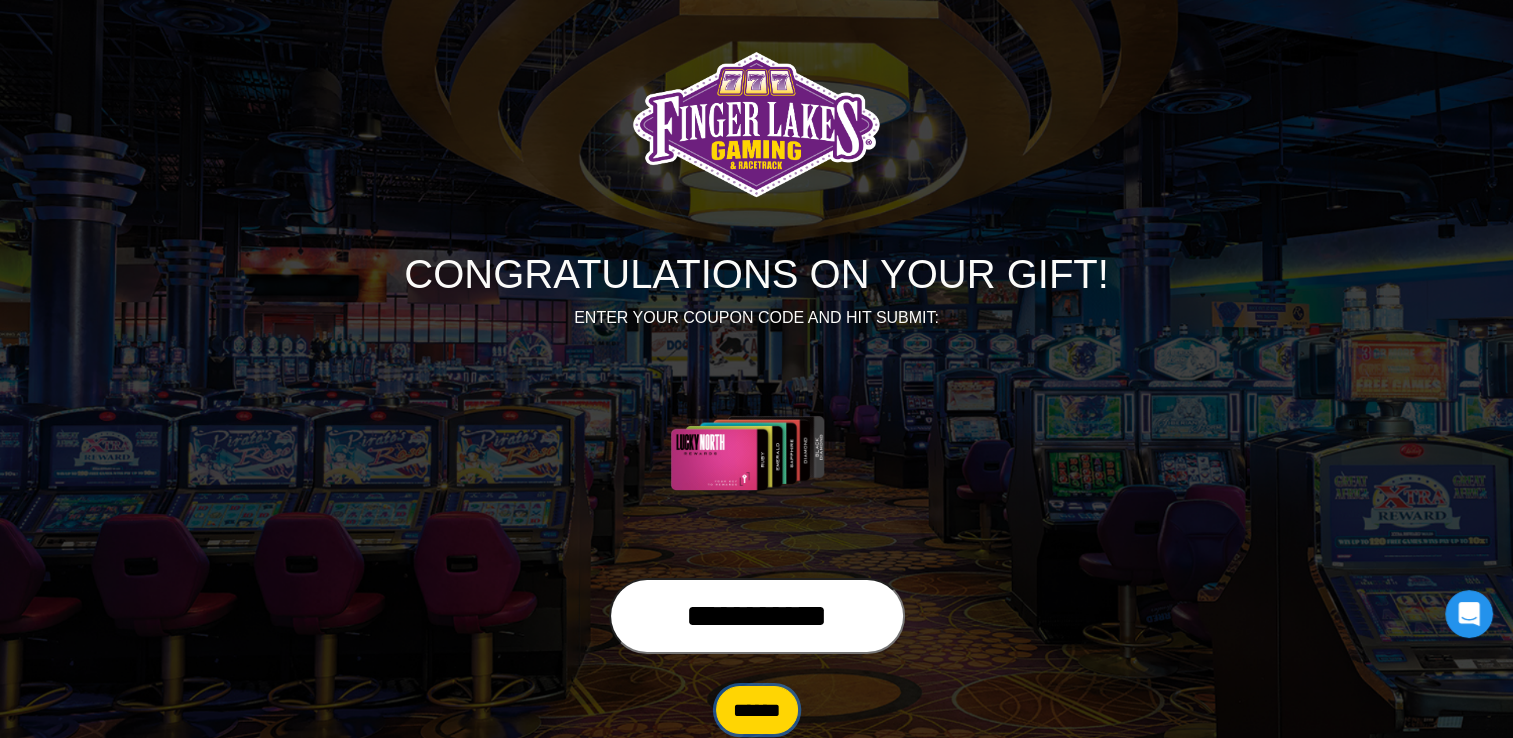 click on "******" at bounding box center [757, 710] 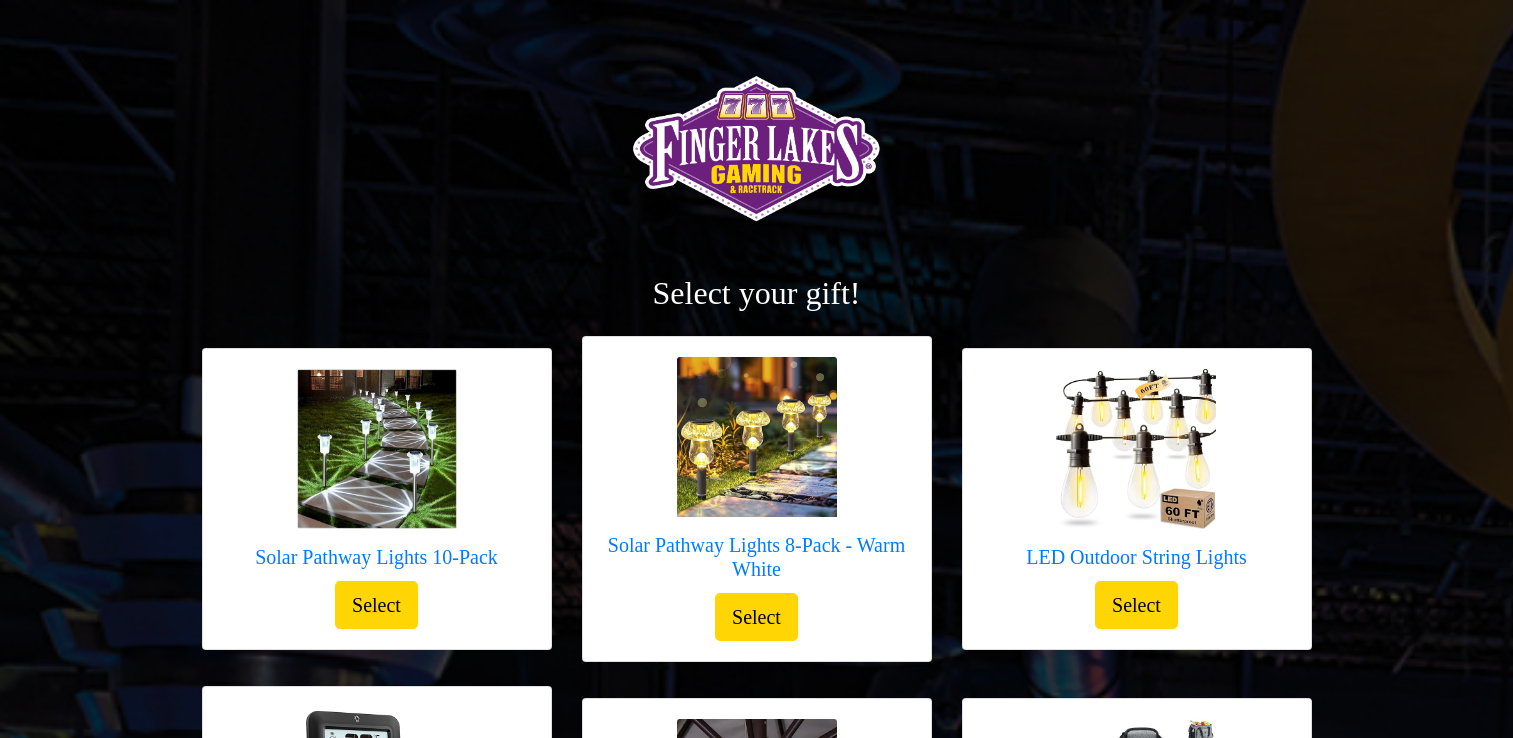 scroll, scrollTop: 0, scrollLeft: 0, axis: both 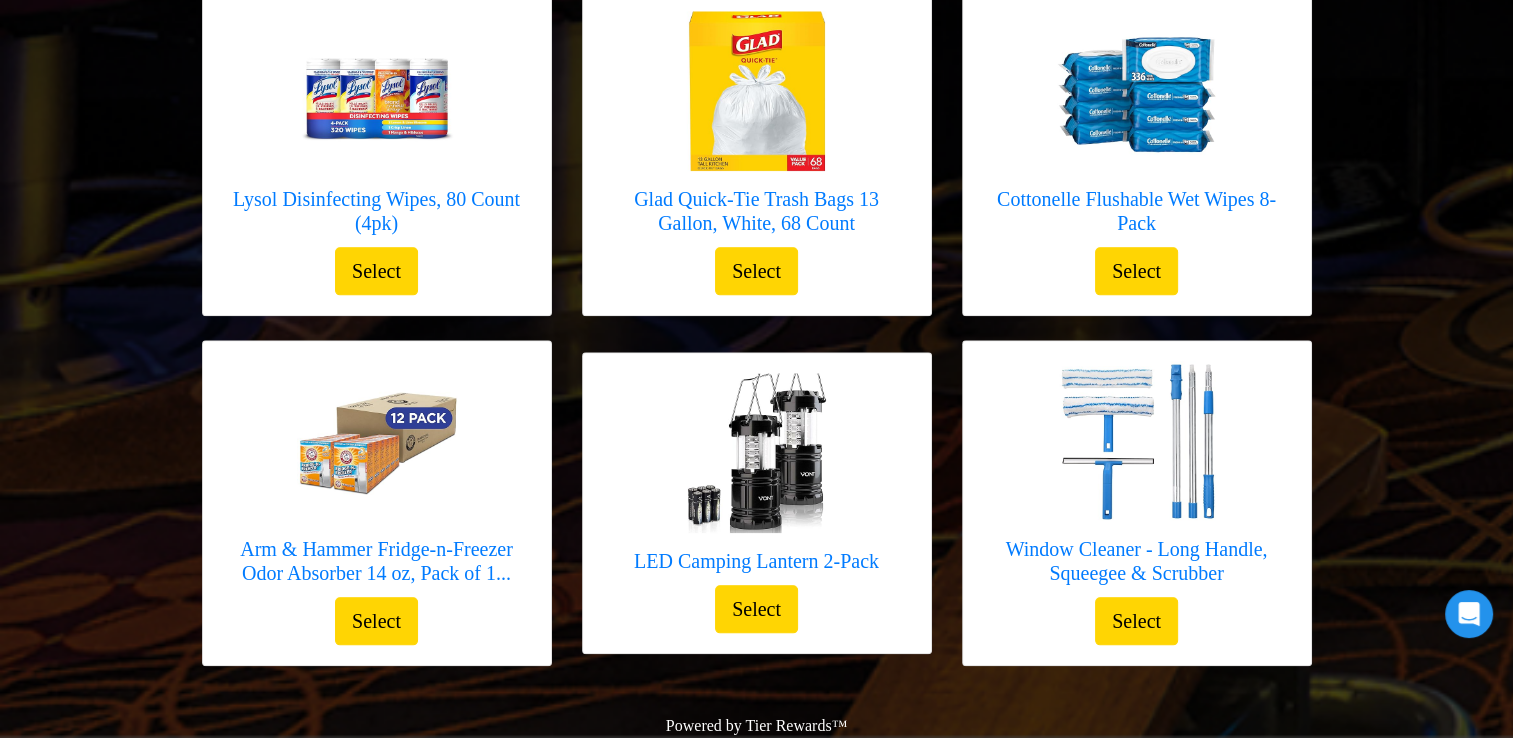 drag, startPoint x: 1520, startPoint y: 322, endPoint x: 1365, endPoint y: 108, distance: 264.23663 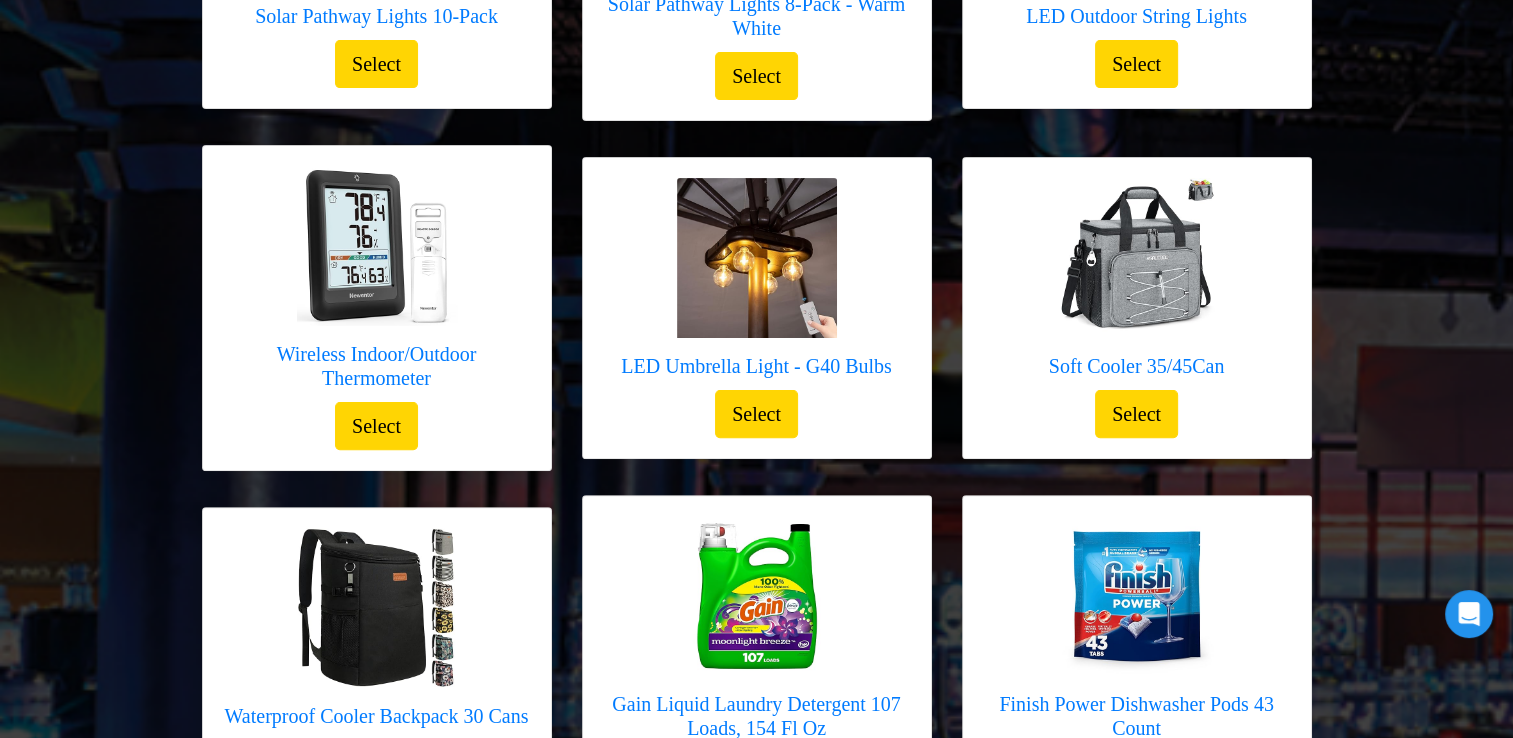 scroll, scrollTop: 548, scrollLeft: 0, axis: vertical 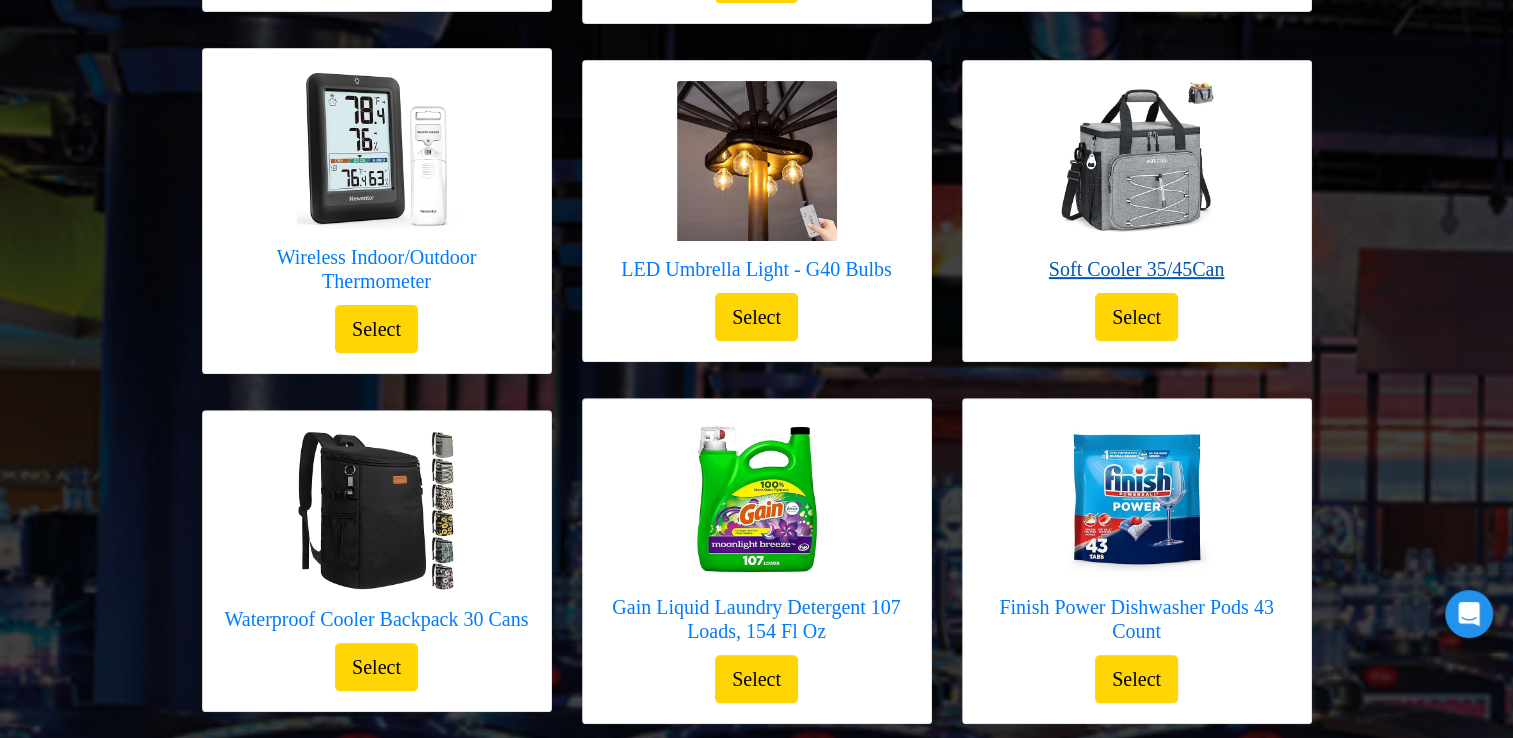 click at bounding box center (1136, 161) 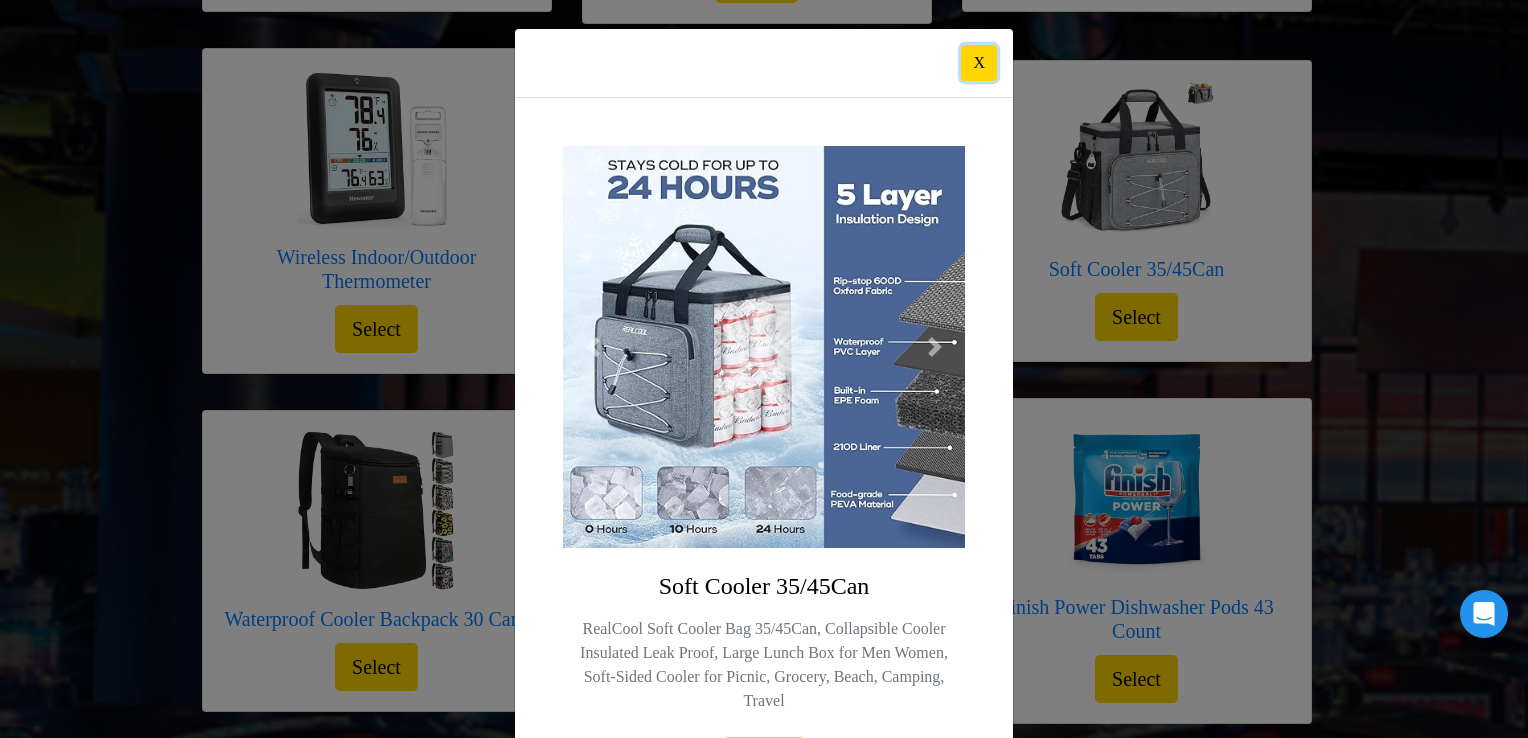 drag, startPoint x: 977, startPoint y: 58, endPoint x: 771, endPoint y: 318, distance: 331.71674 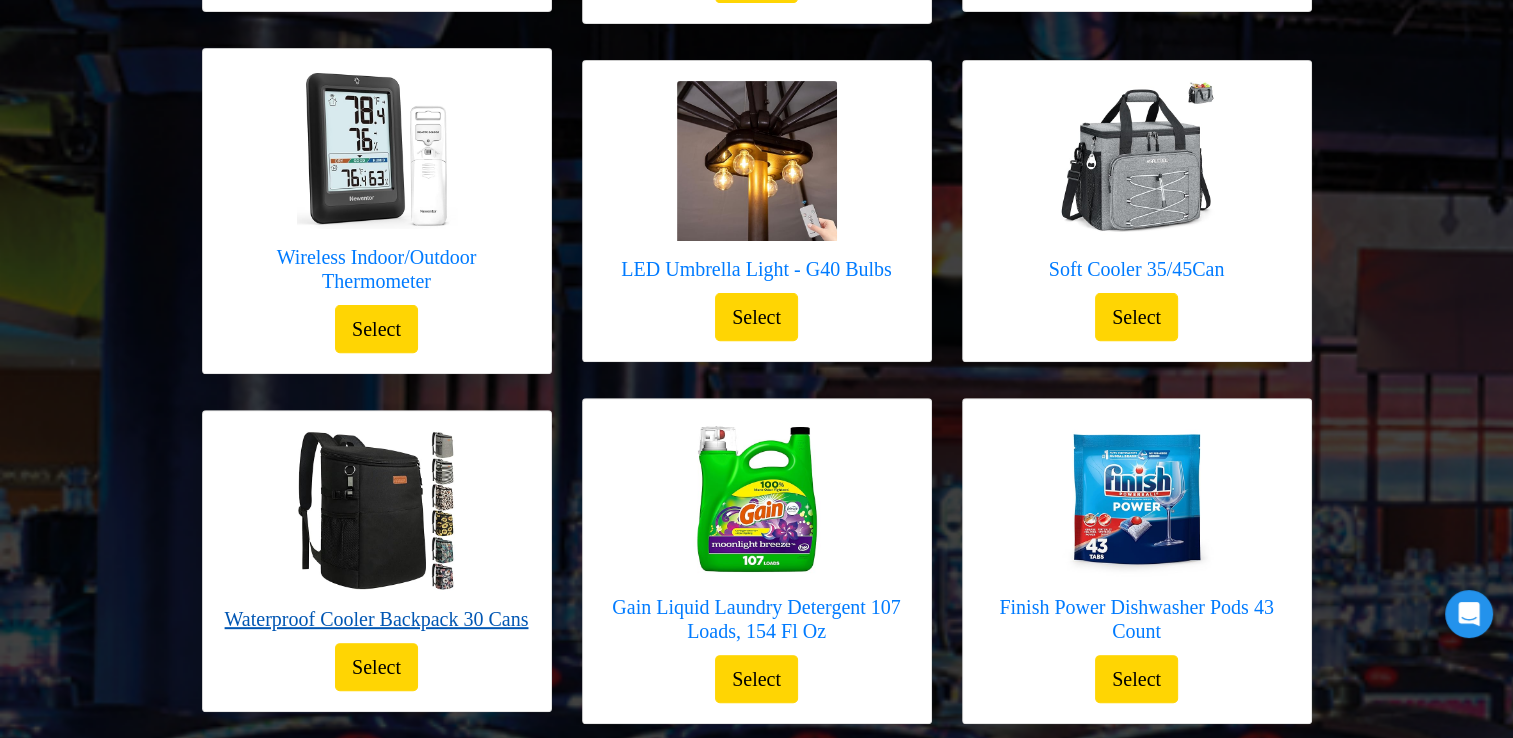 click at bounding box center (376, 511) 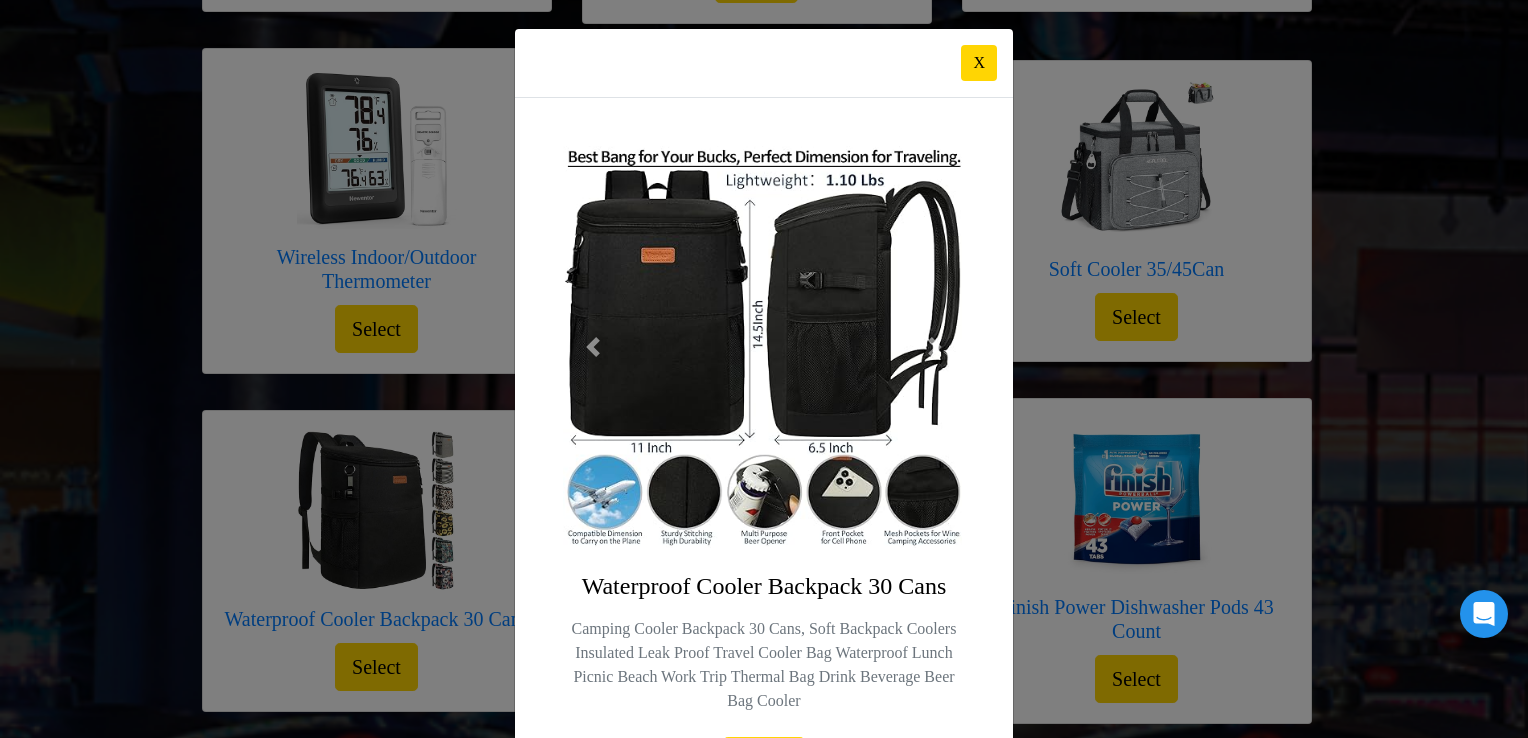 click on "X" at bounding box center (764, 369) 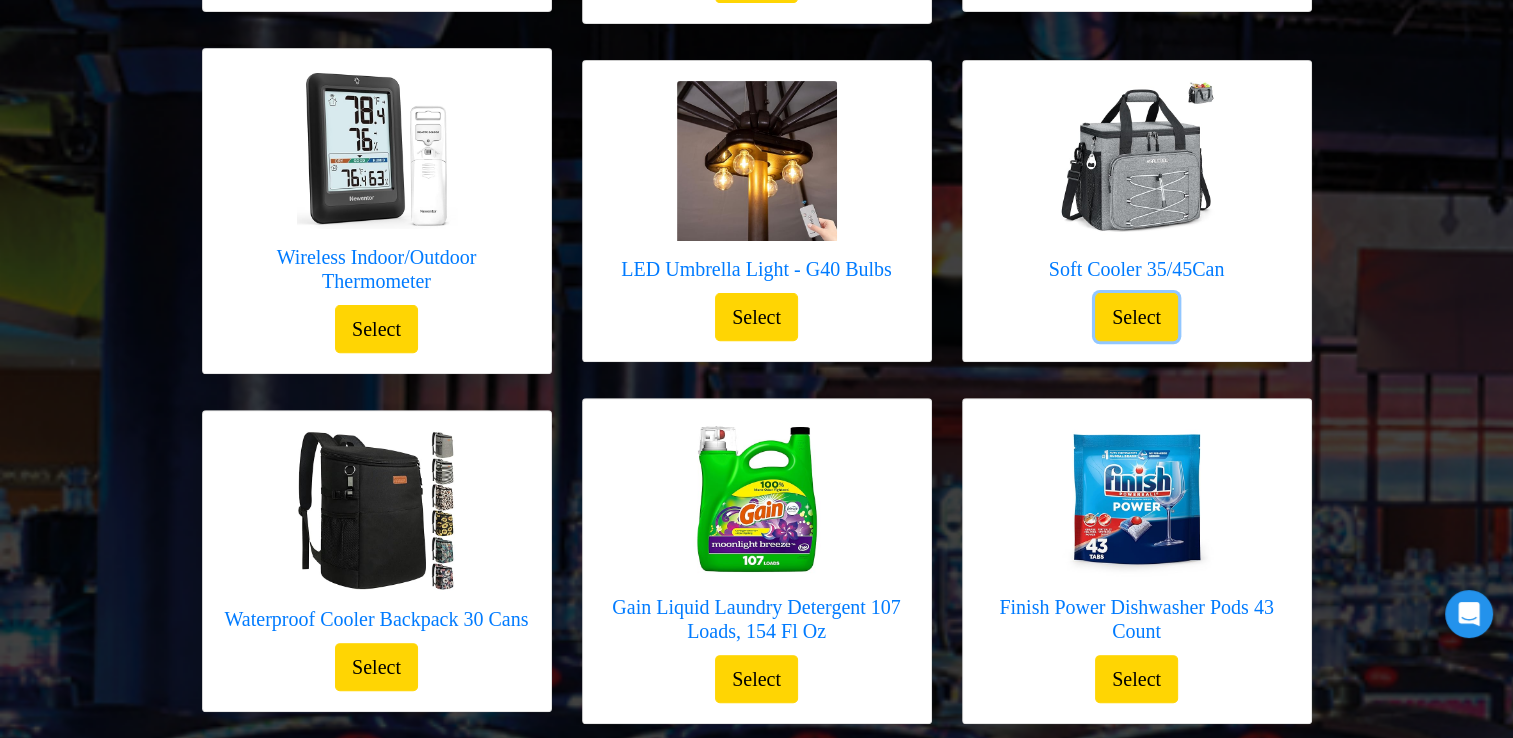 click on "Select" at bounding box center [1136, 317] 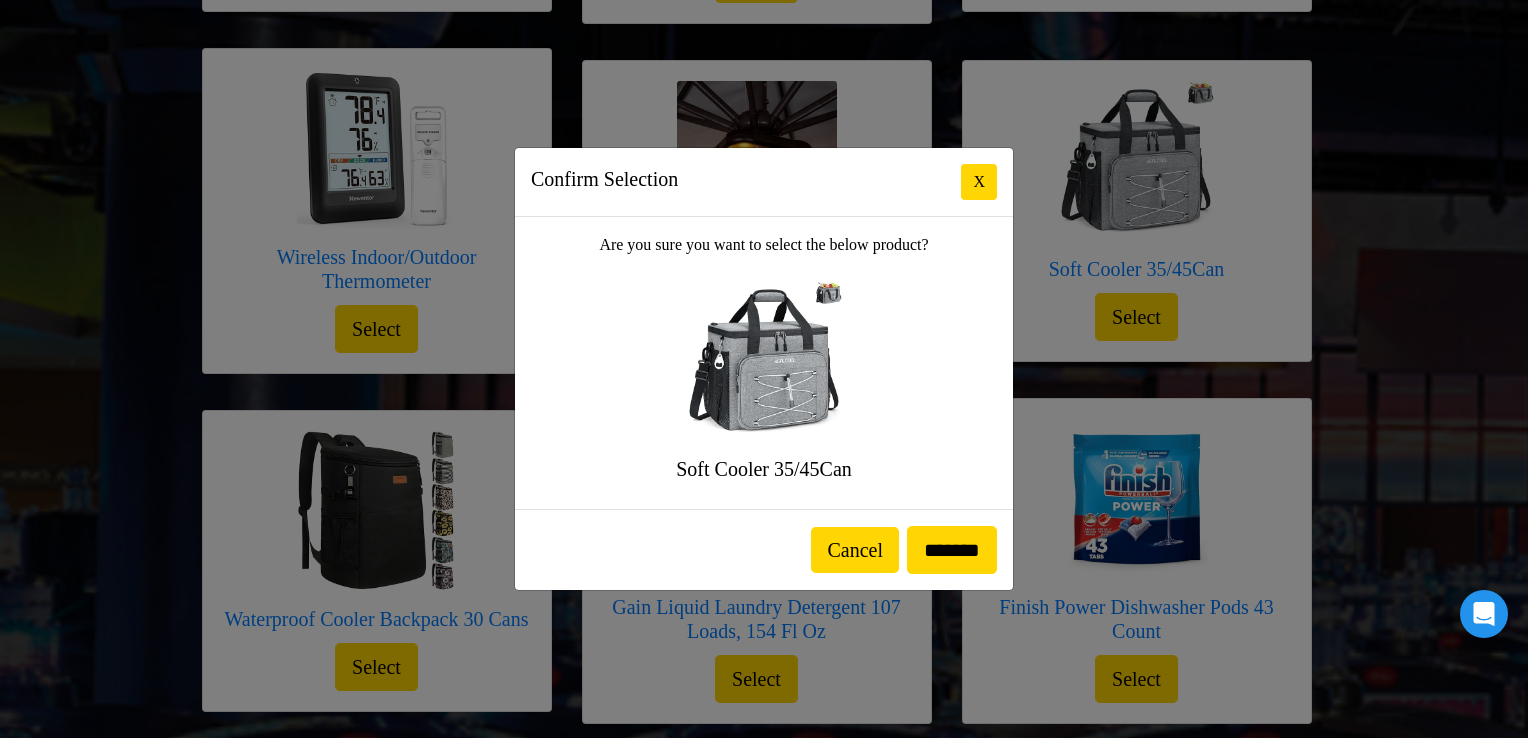 click on "Confirm Selection
X
Are you sure you want to select the below product?
Soft Cooler 35/45Can
Cancel
*******" at bounding box center (764, 369) 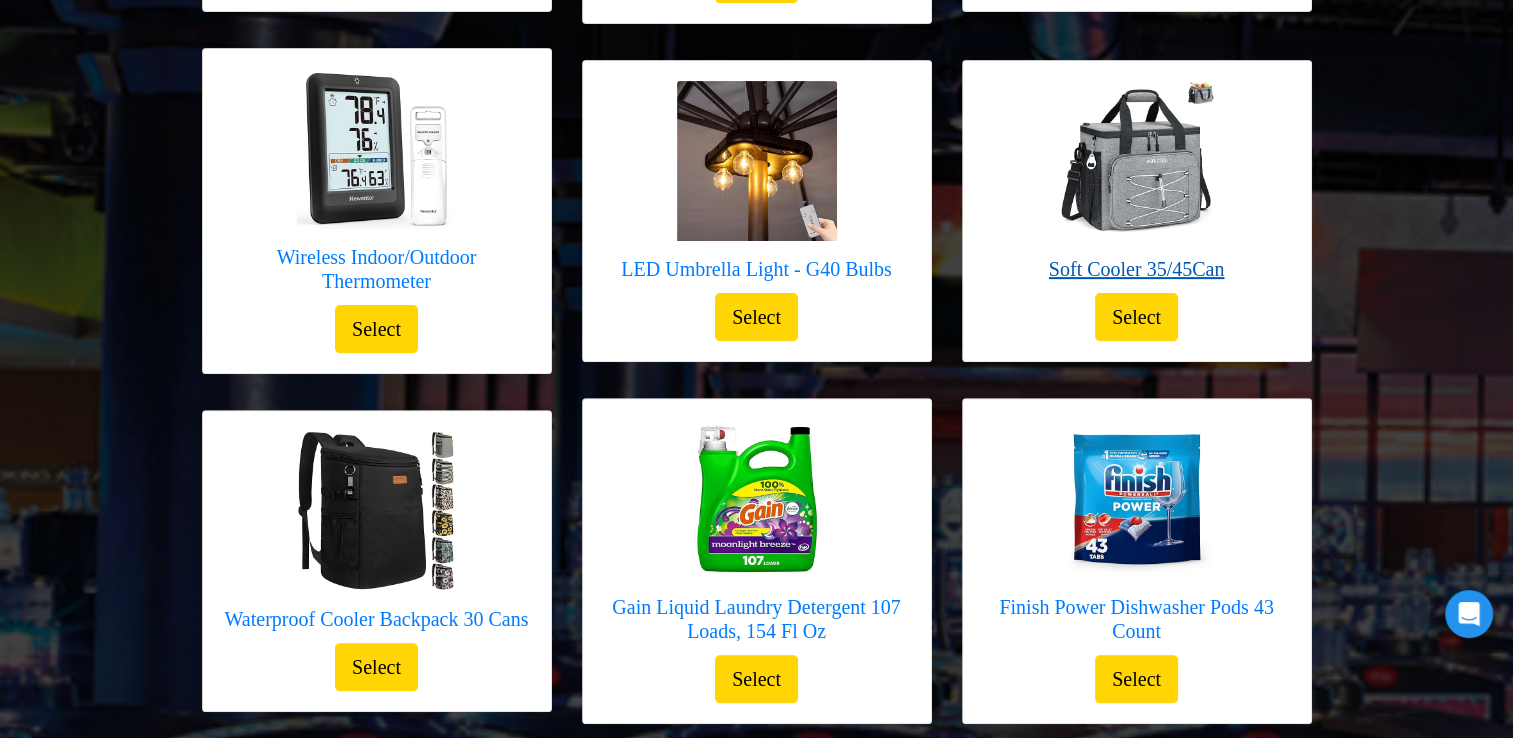 click on "Soft Cooler 35/45Can" at bounding box center [1137, 269] 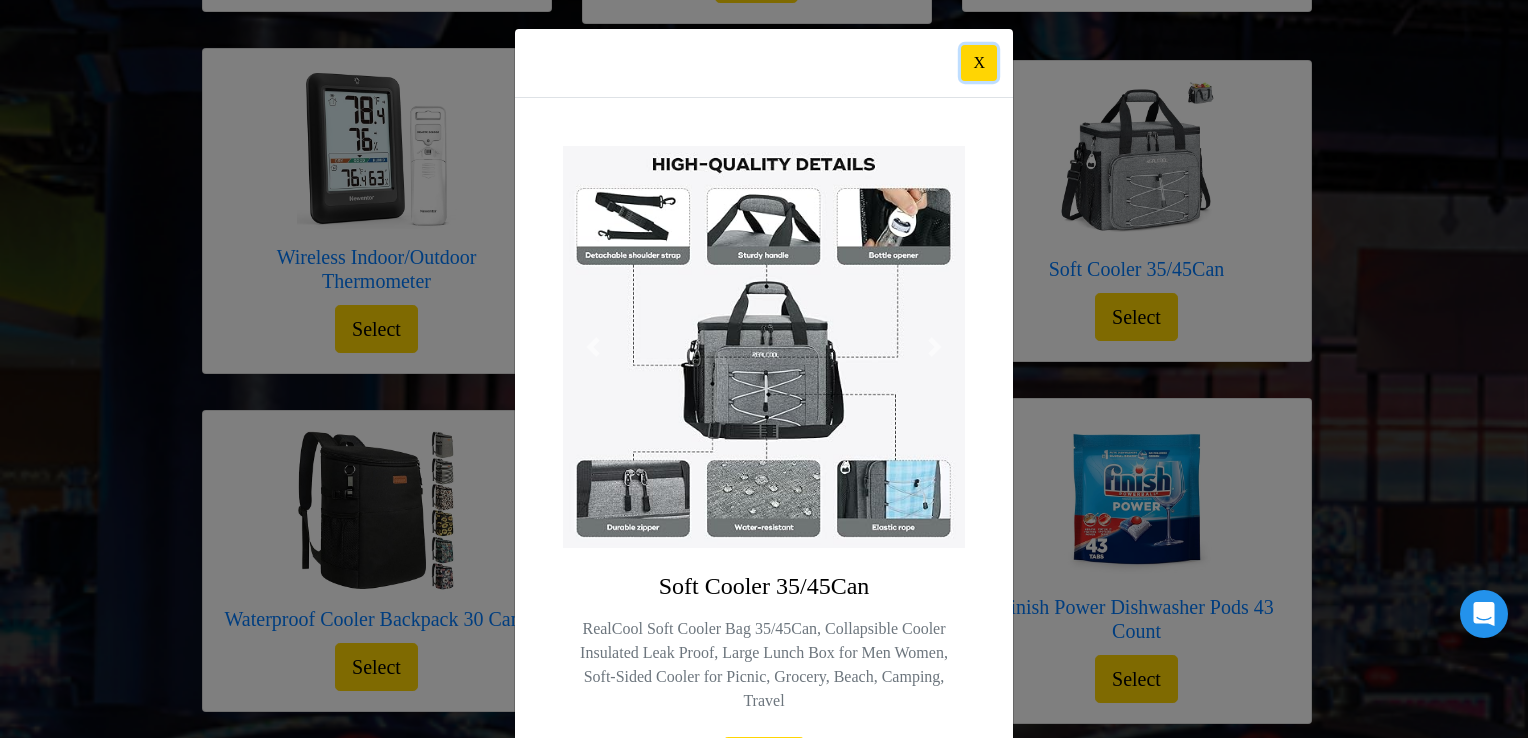 click on "X" at bounding box center [979, 63] 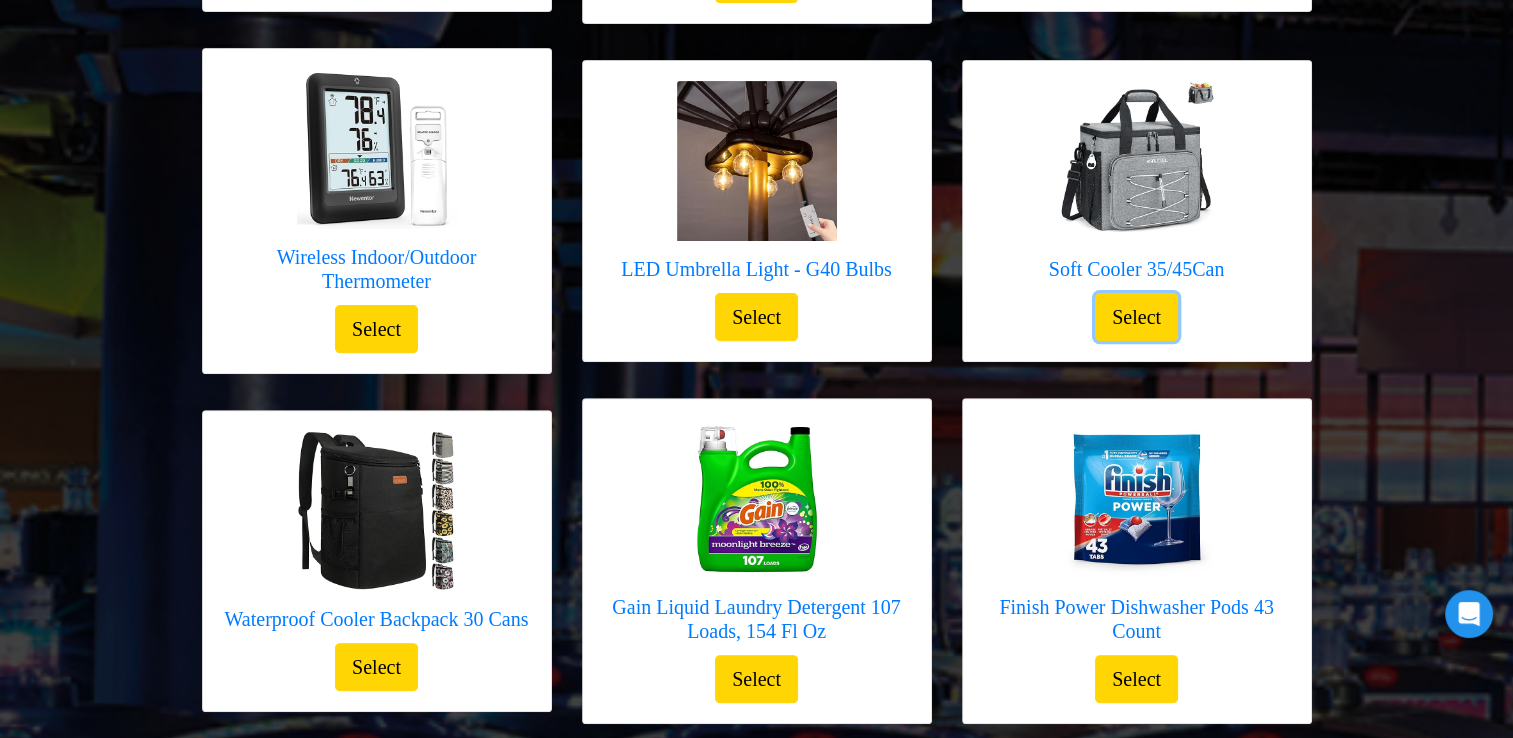 click on "Select" at bounding box center [1136, 317] 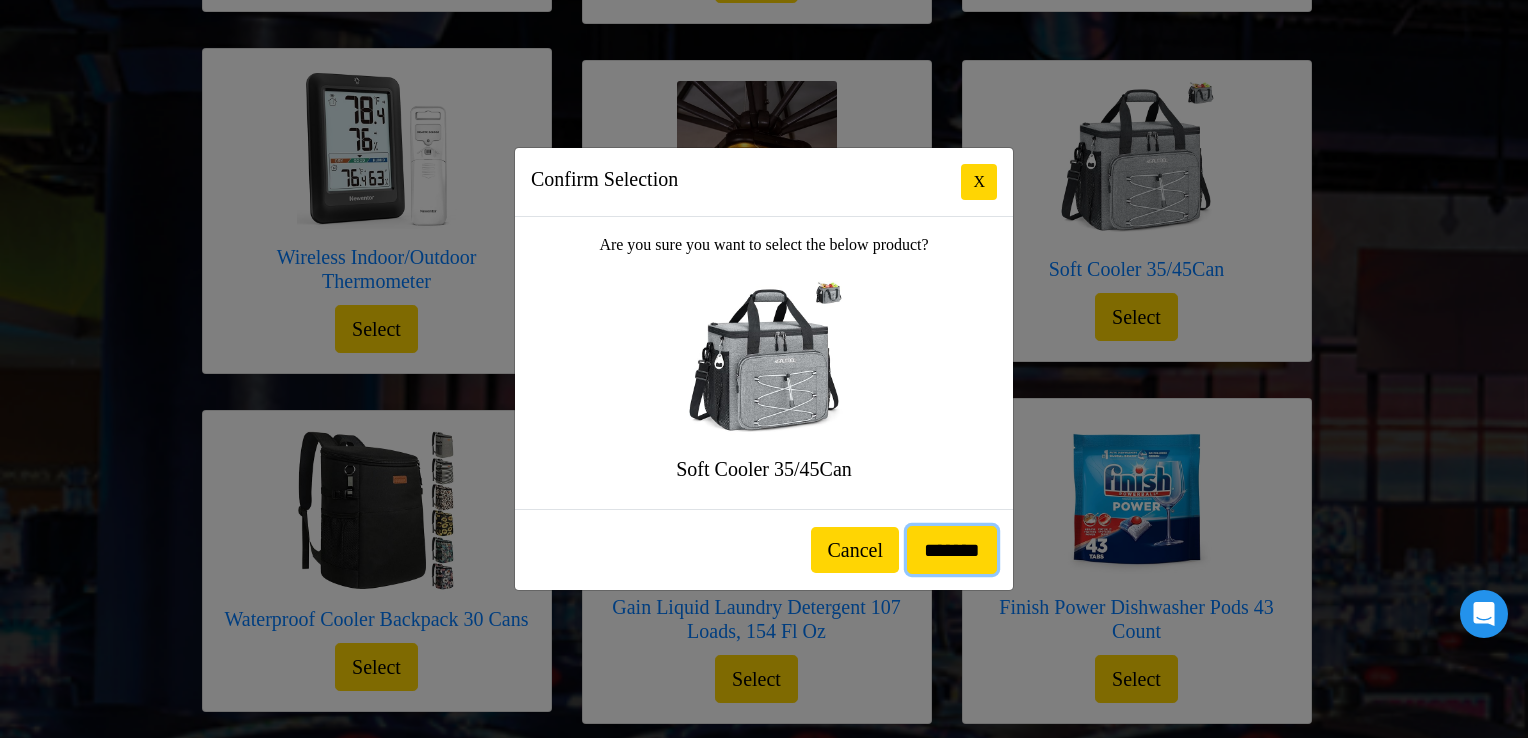 click on "*******" at bounding box center (952, 550) 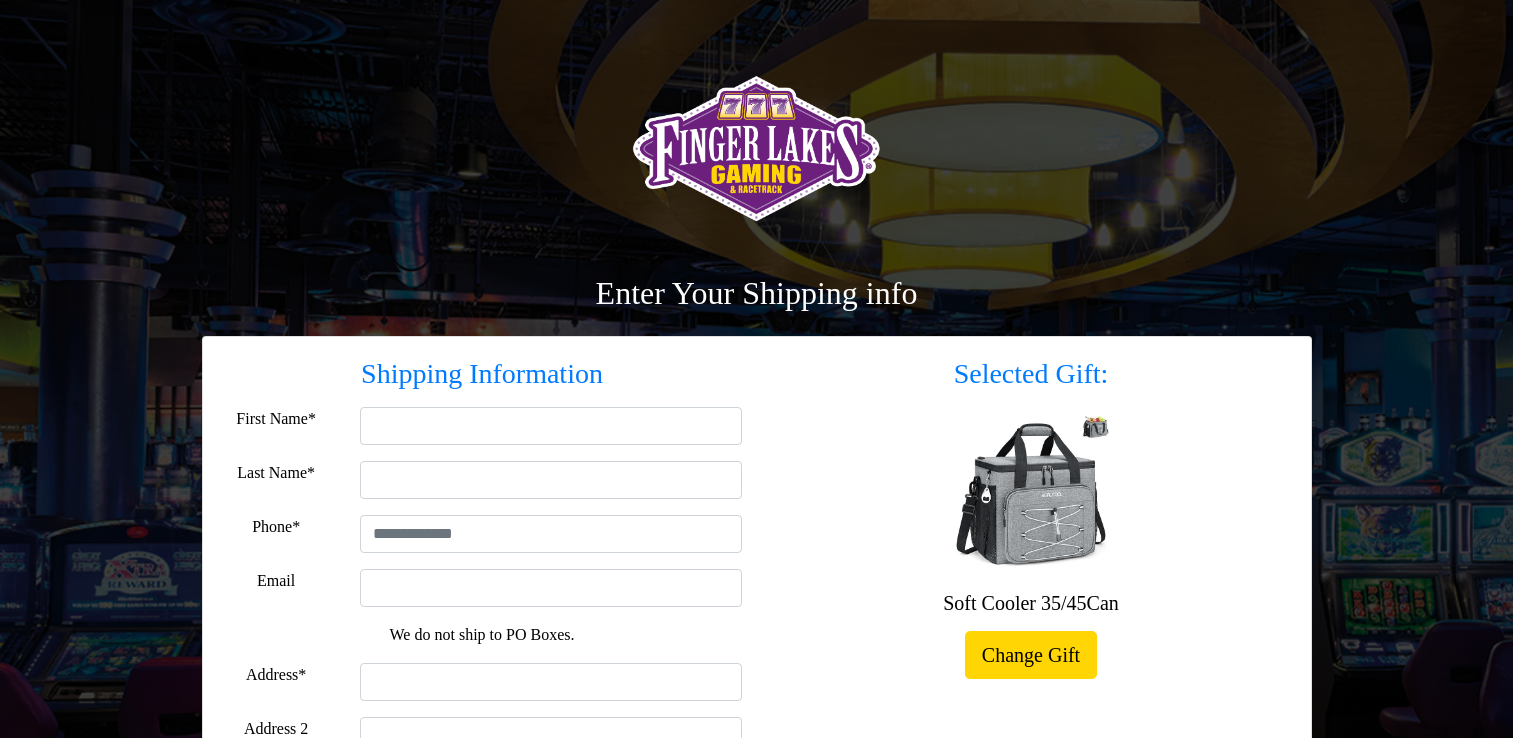 scroll, scrollTop: 0, scrollLeft: 0, axis: both 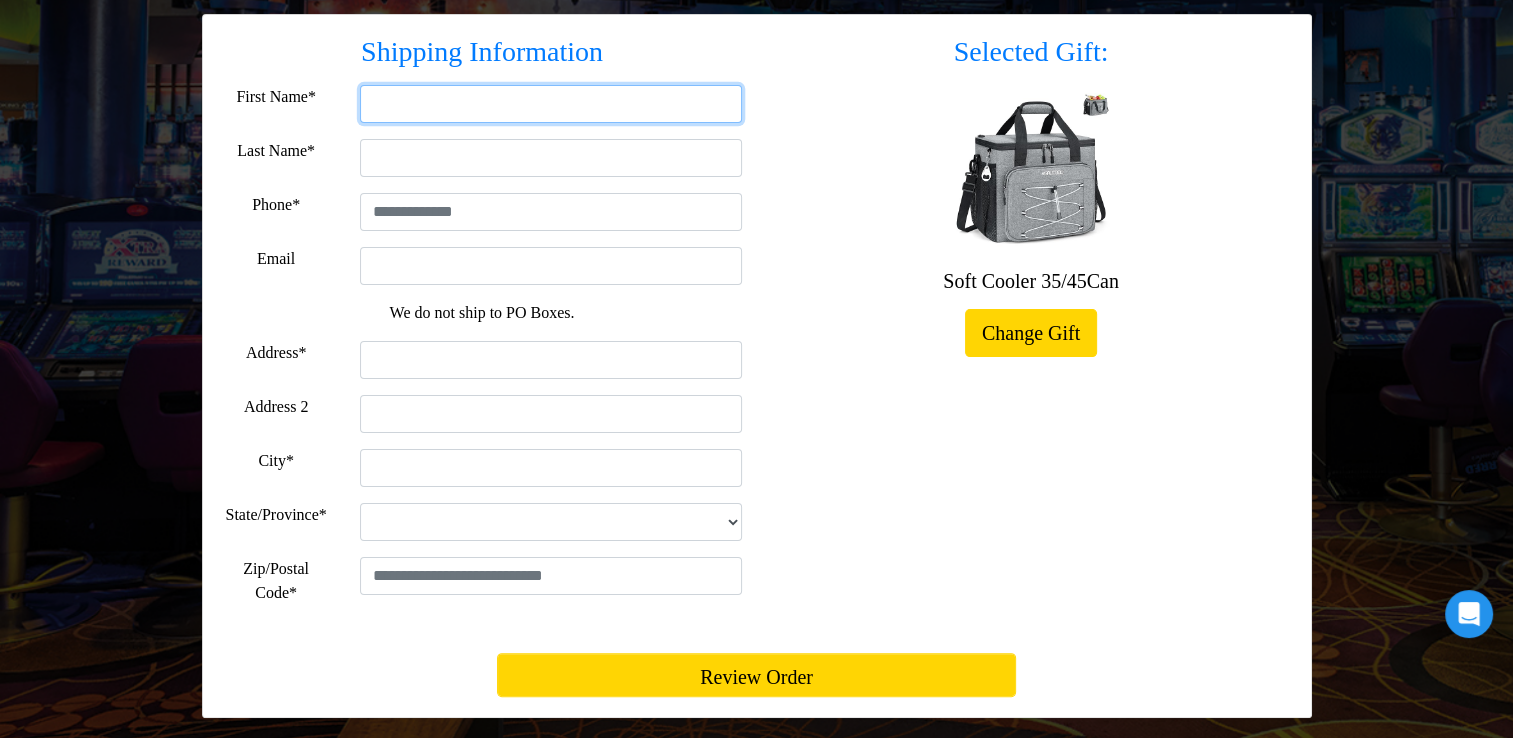 click on "First Name*" at bounding box center (551, 104) 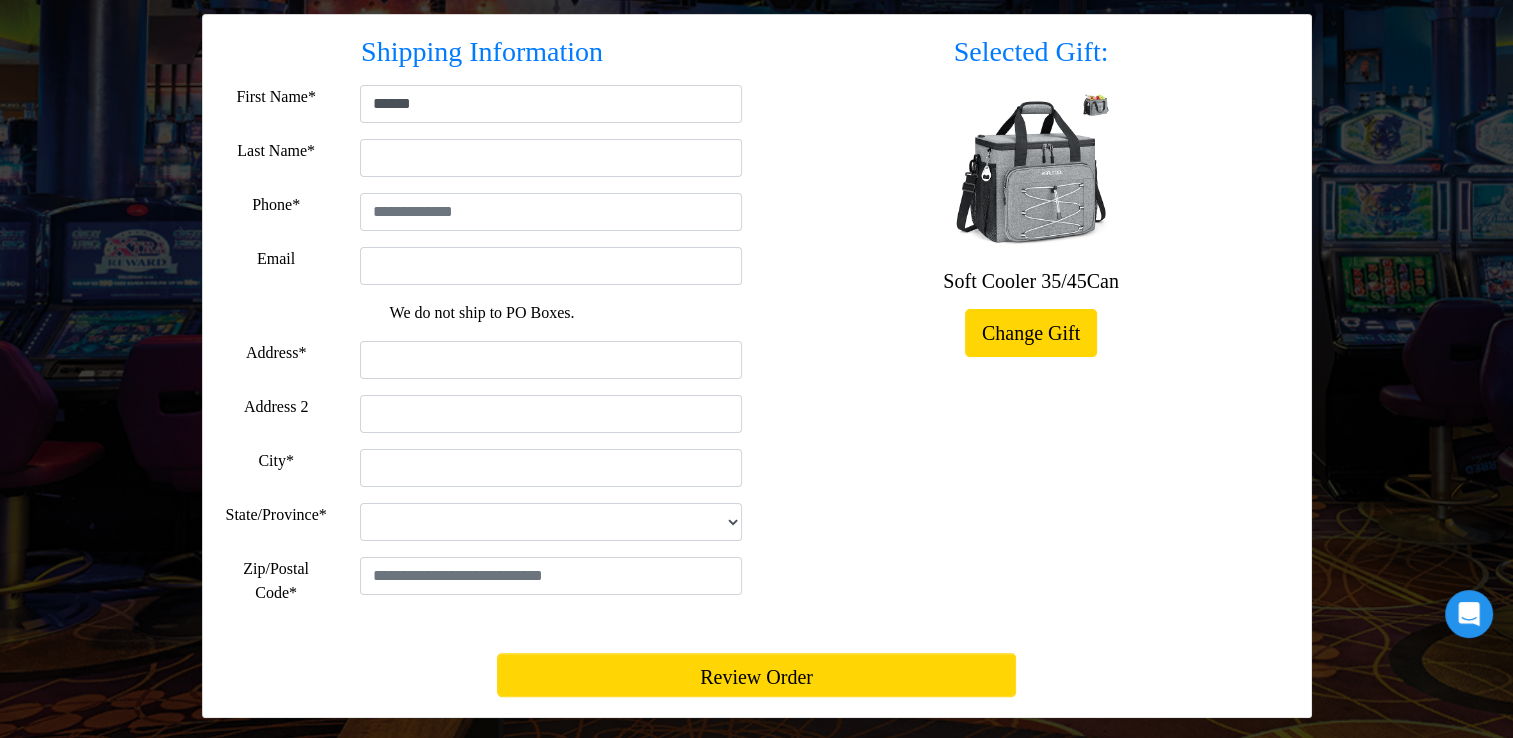type on "*********" 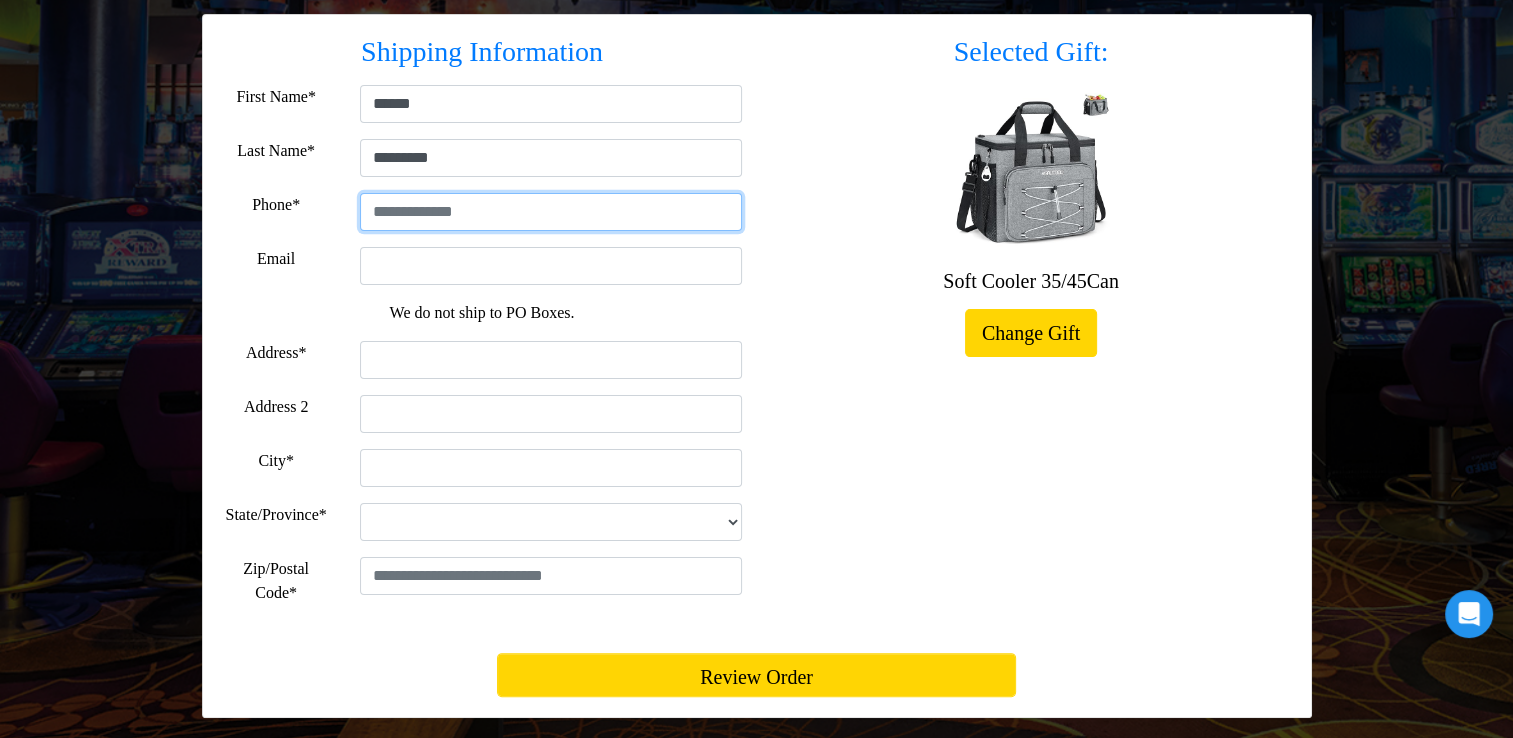 type on "**********" 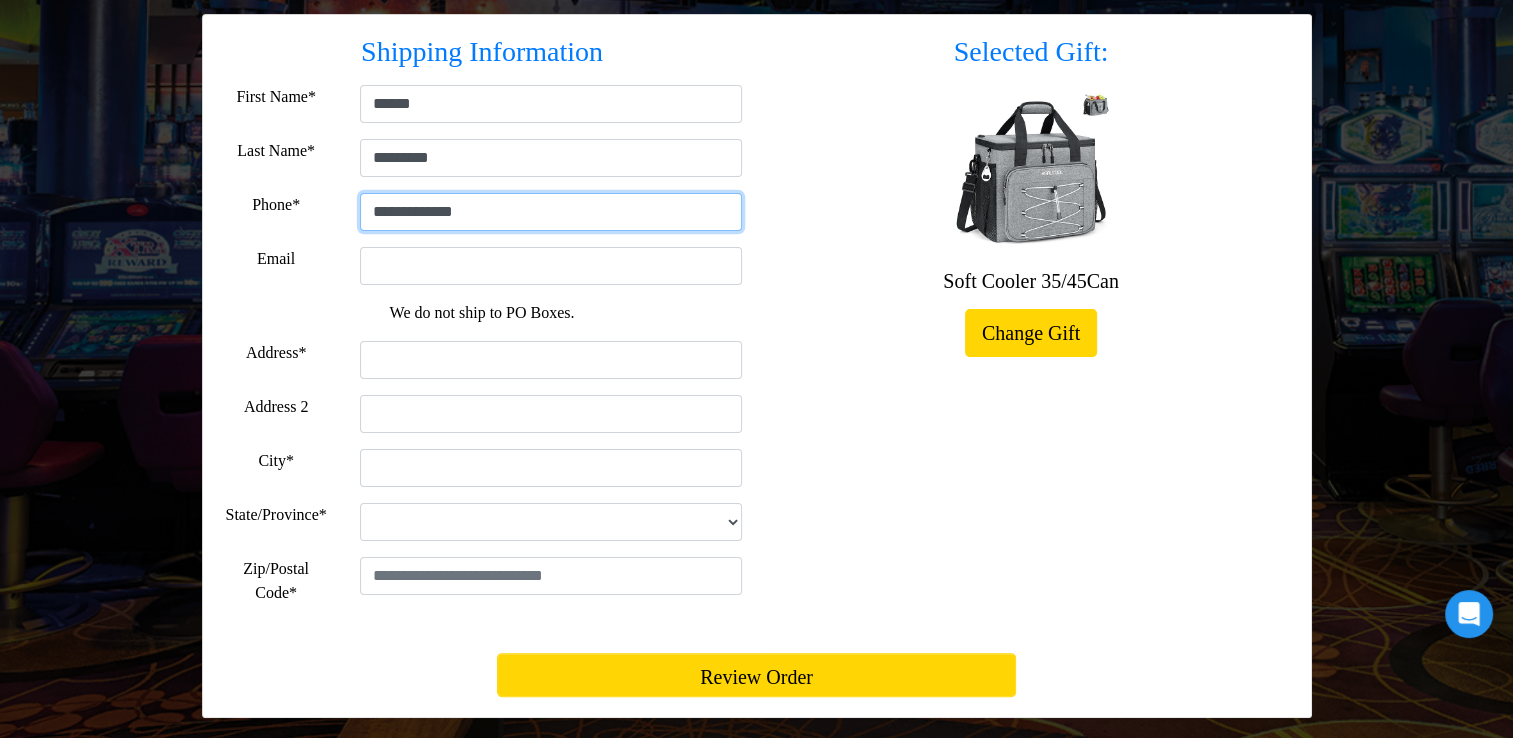 type on "**********" 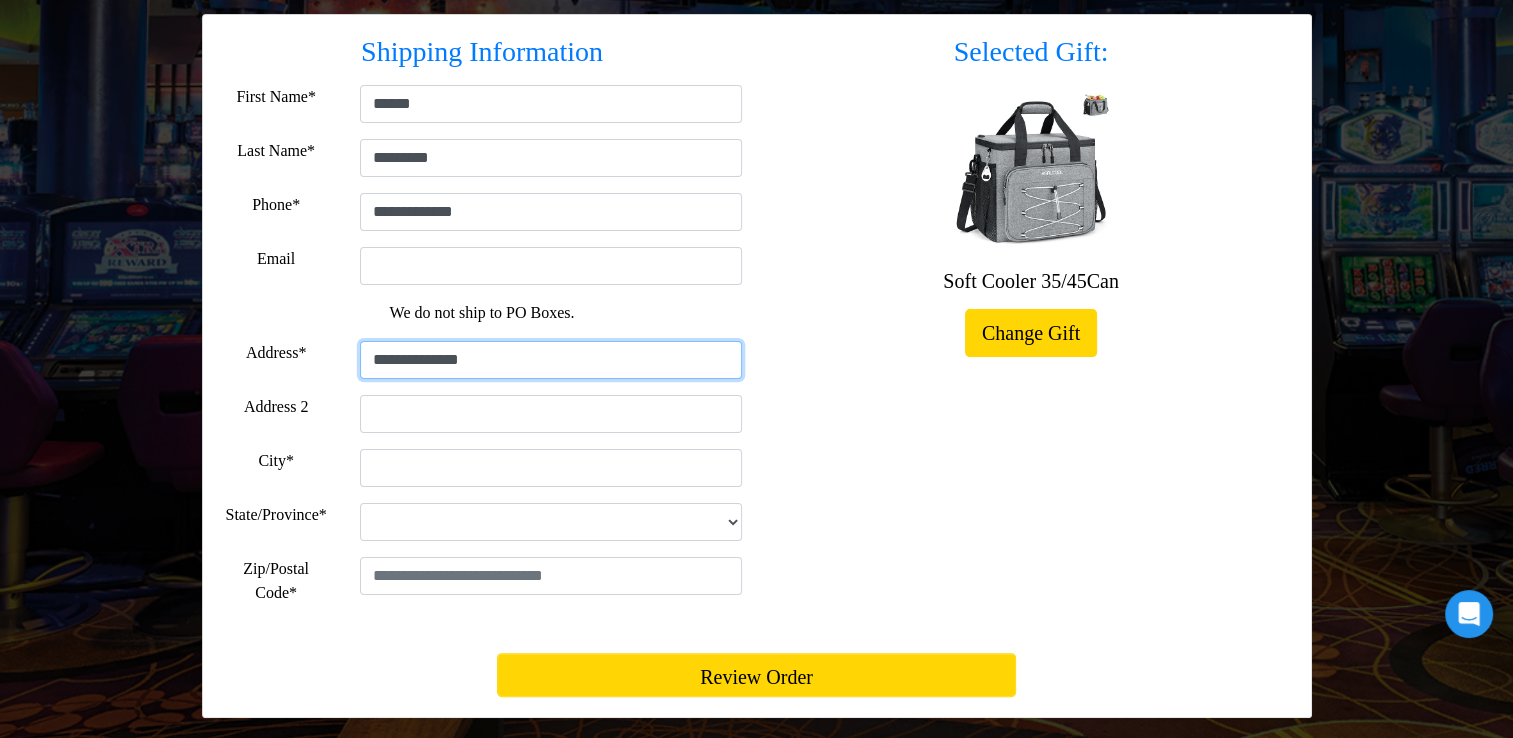 type on "*********" 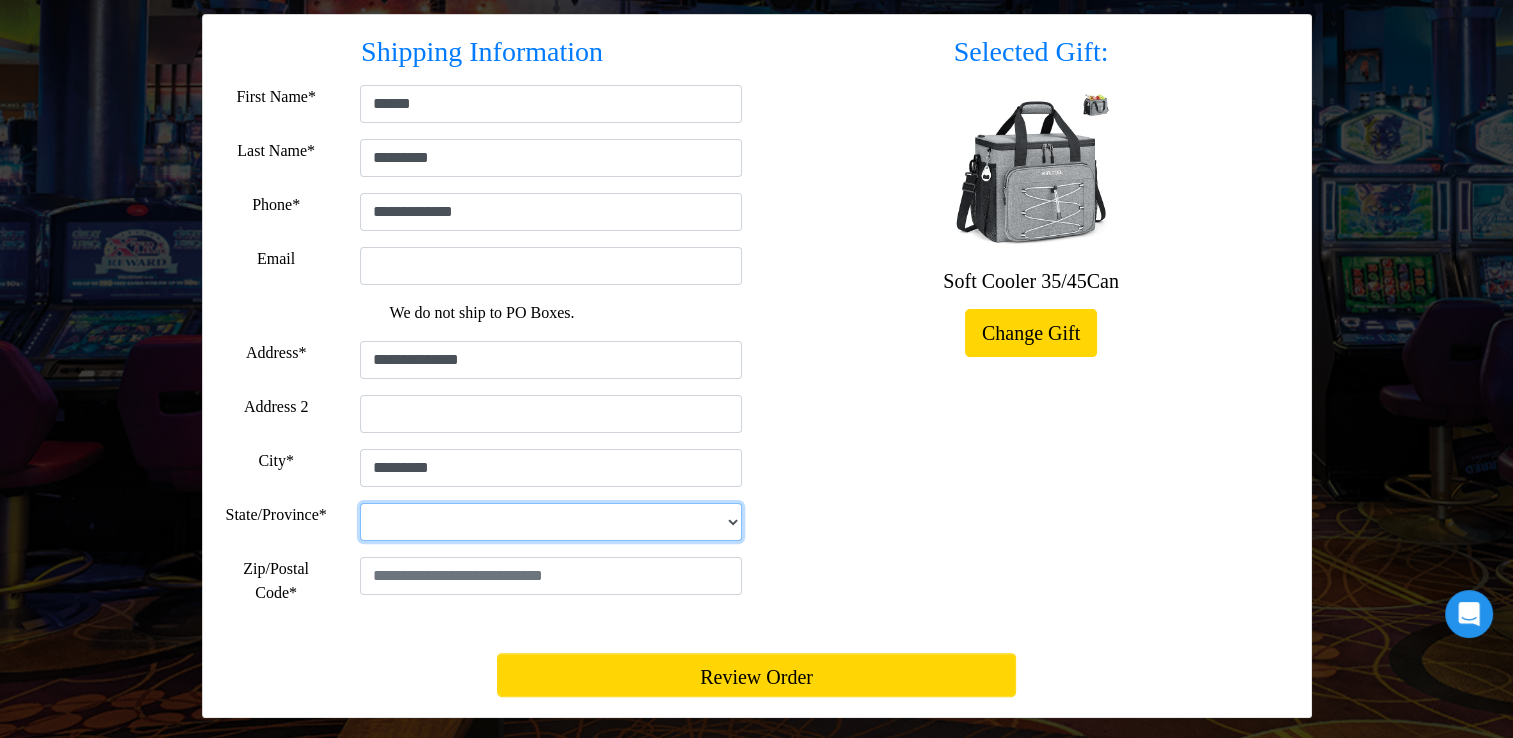 type on "*****" 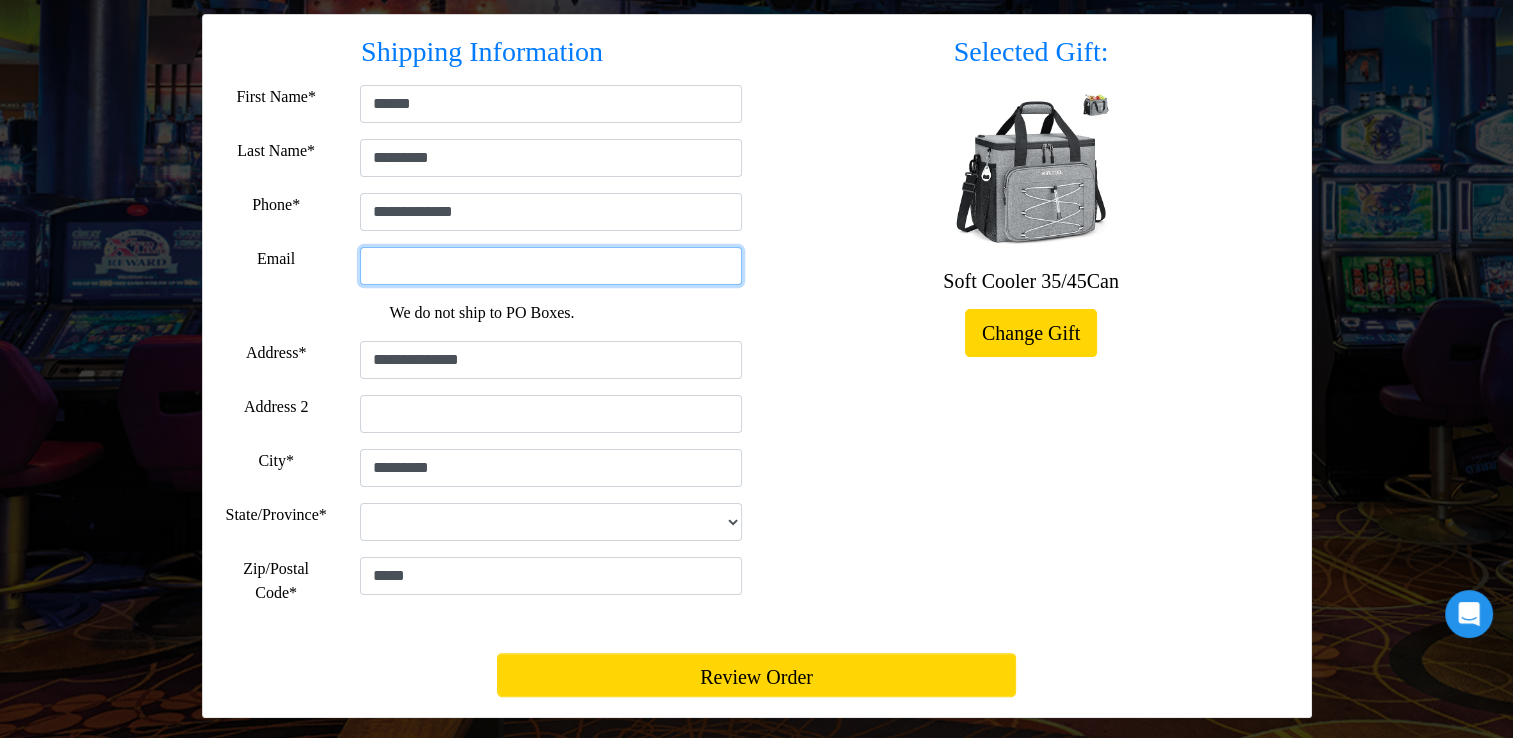 click on "Email" at bounding box center (551, 266) 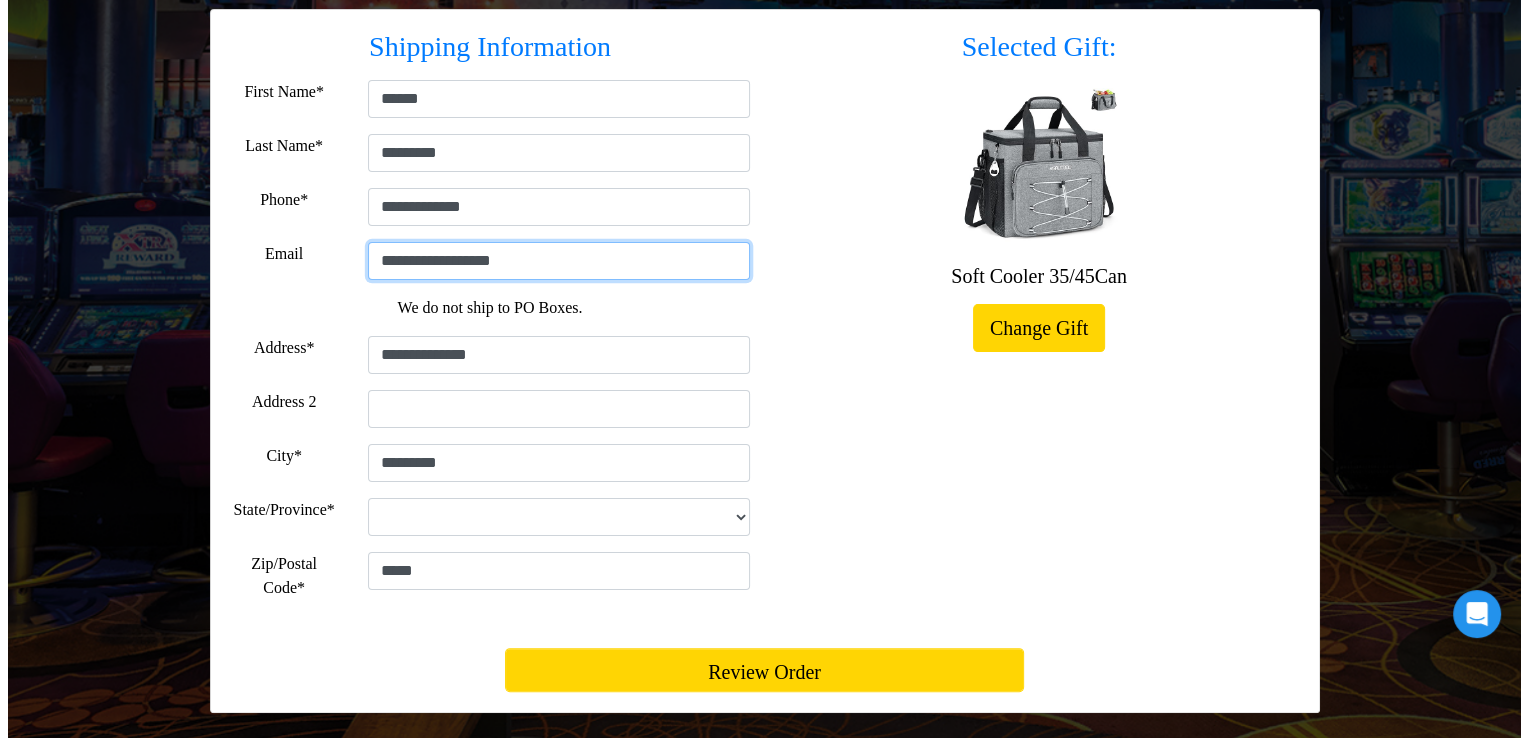 scroll, scrollTop: 349, scrollLeft: 0, axis: vertical 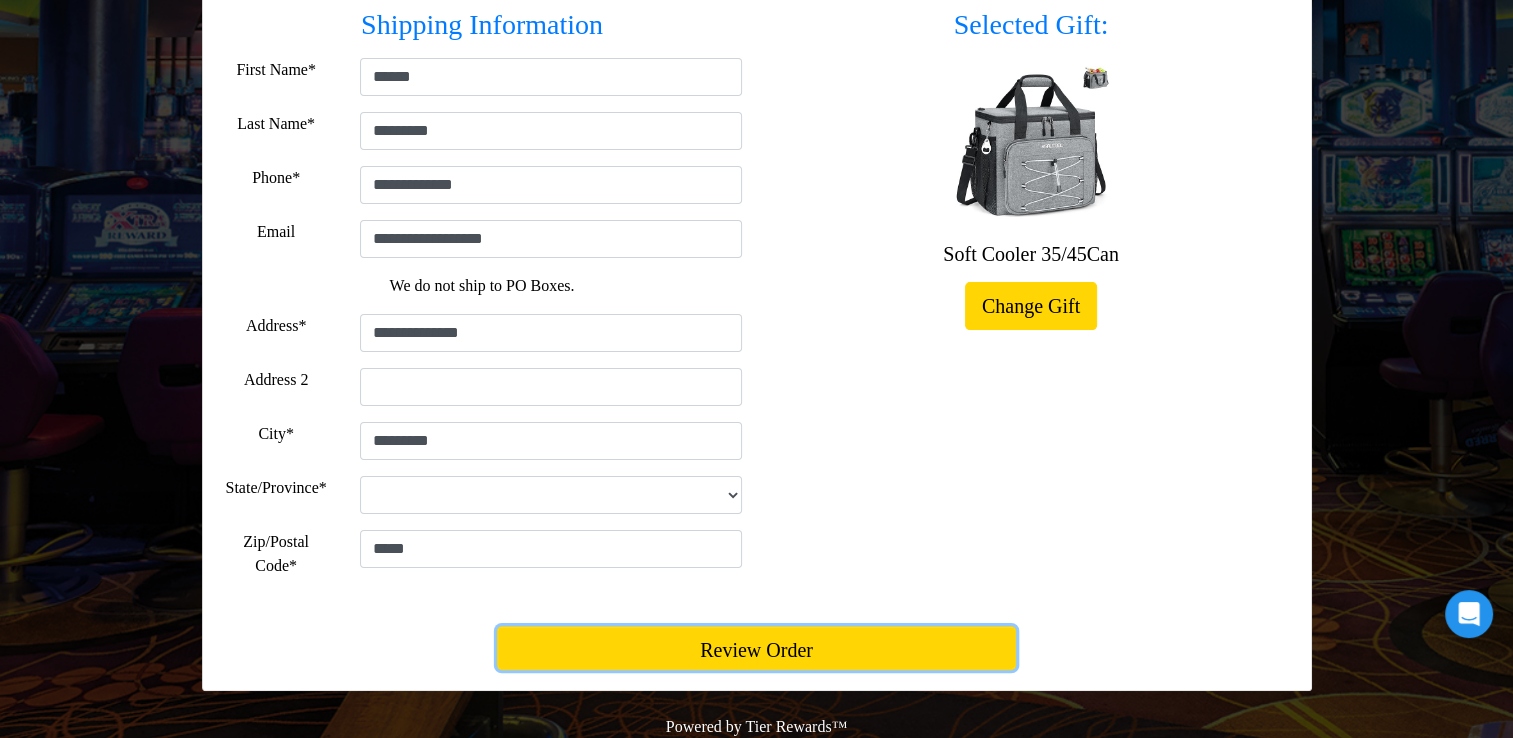 click on "Review Order" at bounding box center [756, 648] 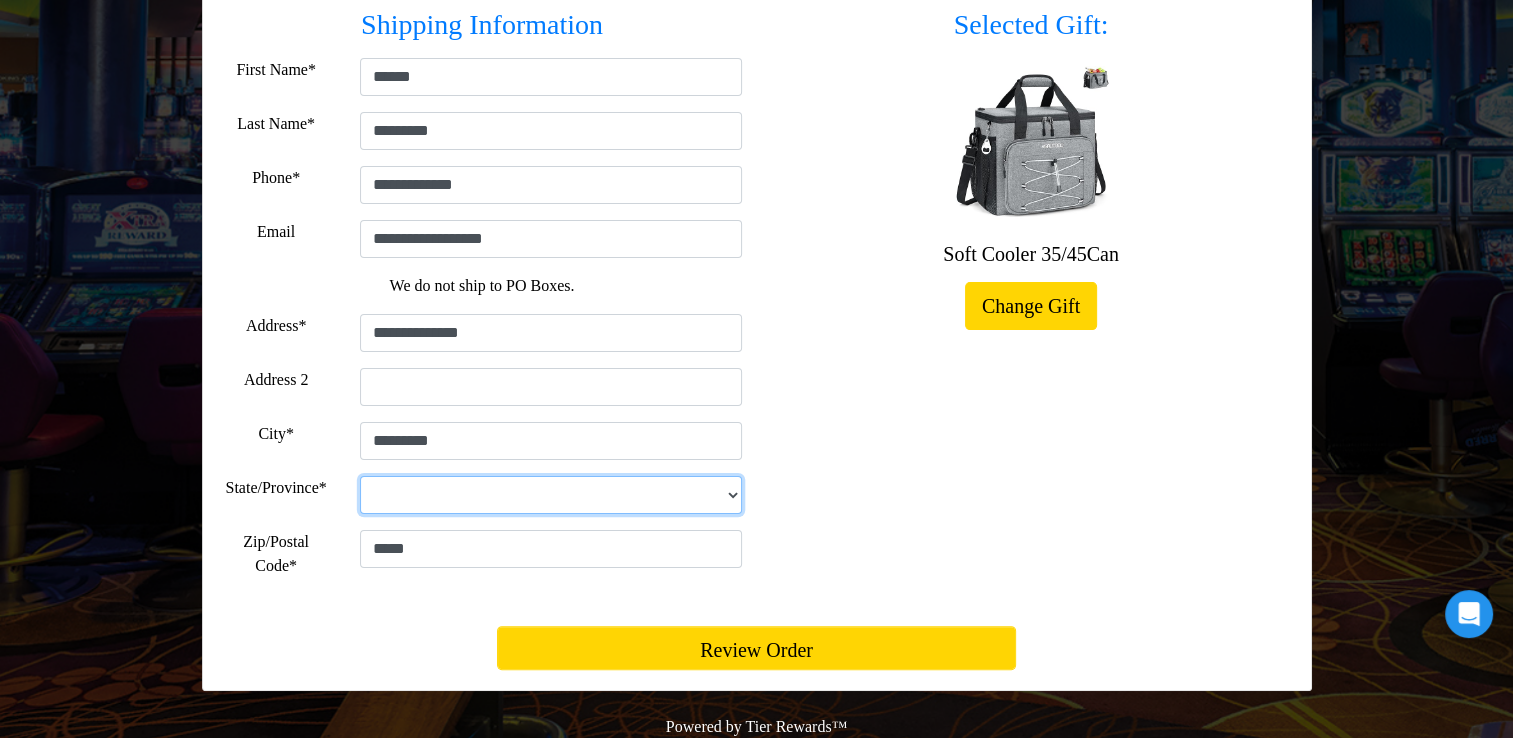 click on "**********" at bounding box center [551, 495] 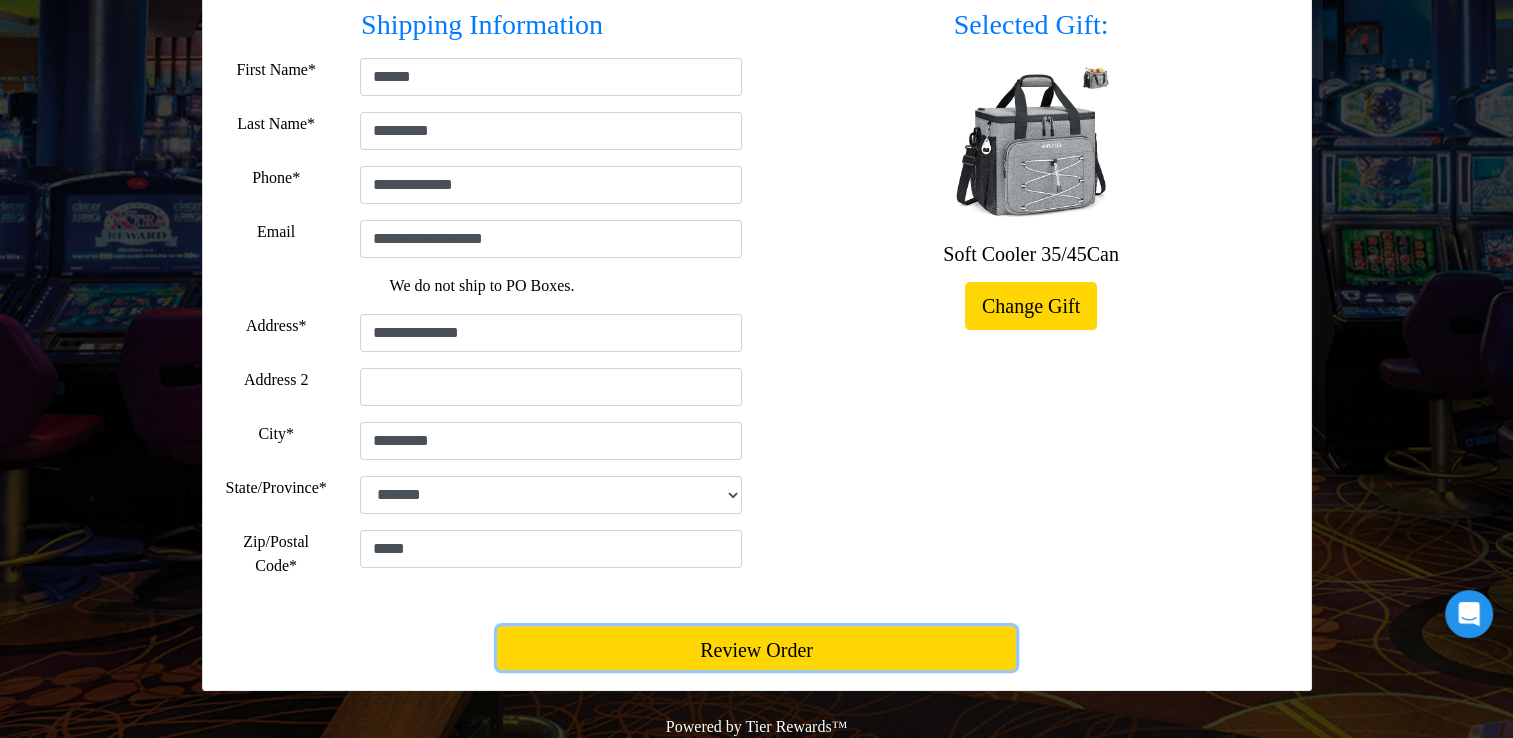 click on "Review Order" at bounding box center [756, 648] 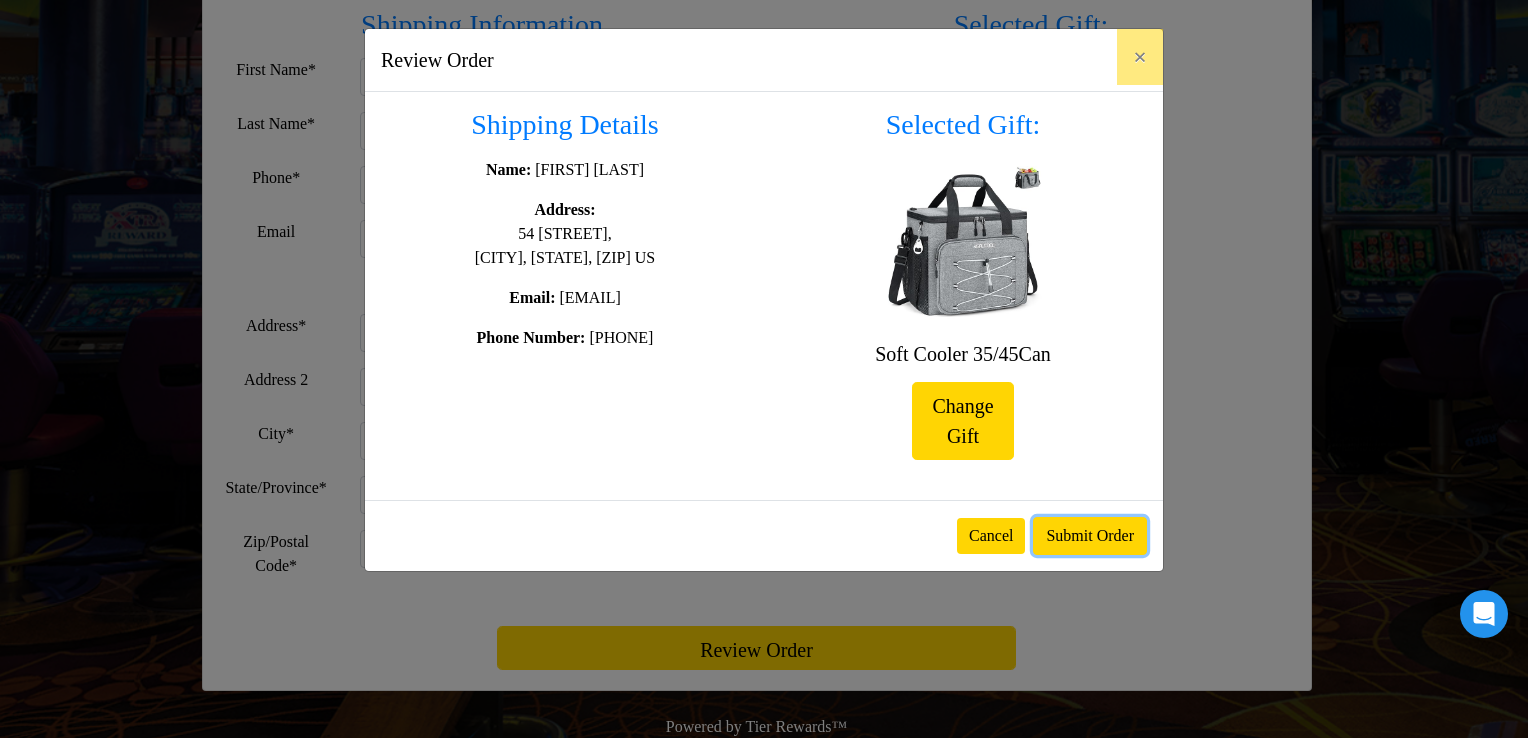 click on "Submit Order" at bounding box center (1090, 536) 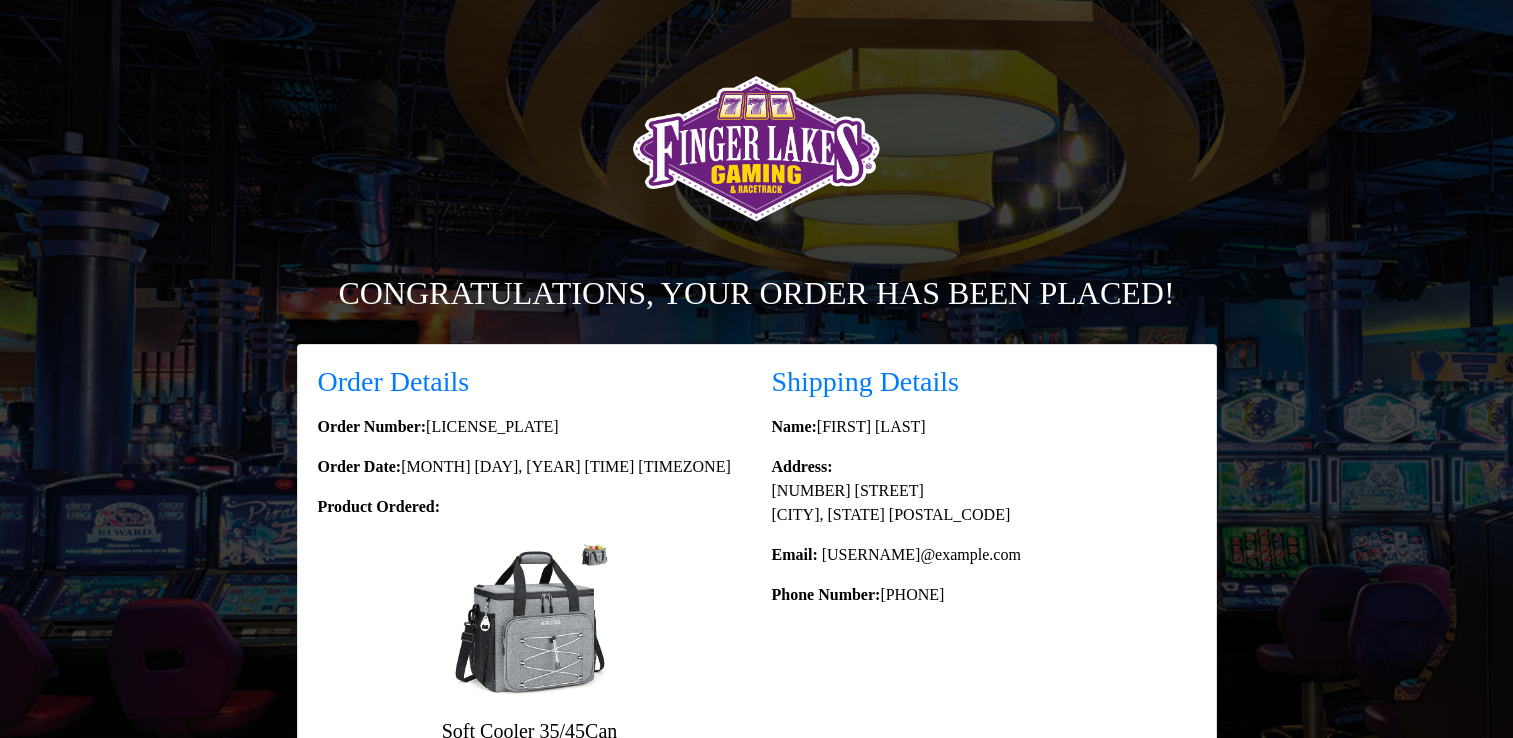 scroll, scrollTop: 0, scrollLeft: 0, axis: both 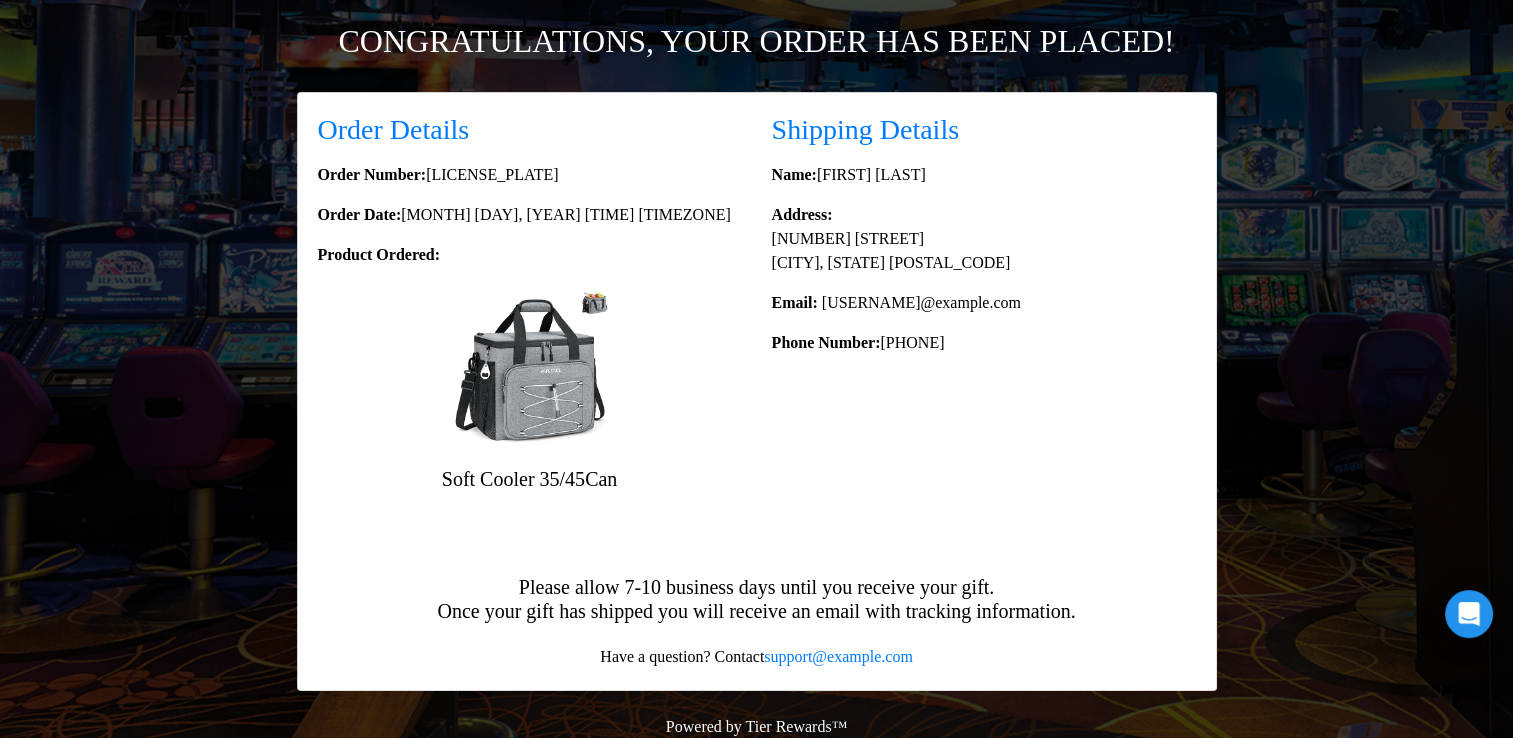 drag, startPoint x: 1341, startPoint y: 190, endPoint x: 1316, endPoint y: 212, distance: 33.30165 